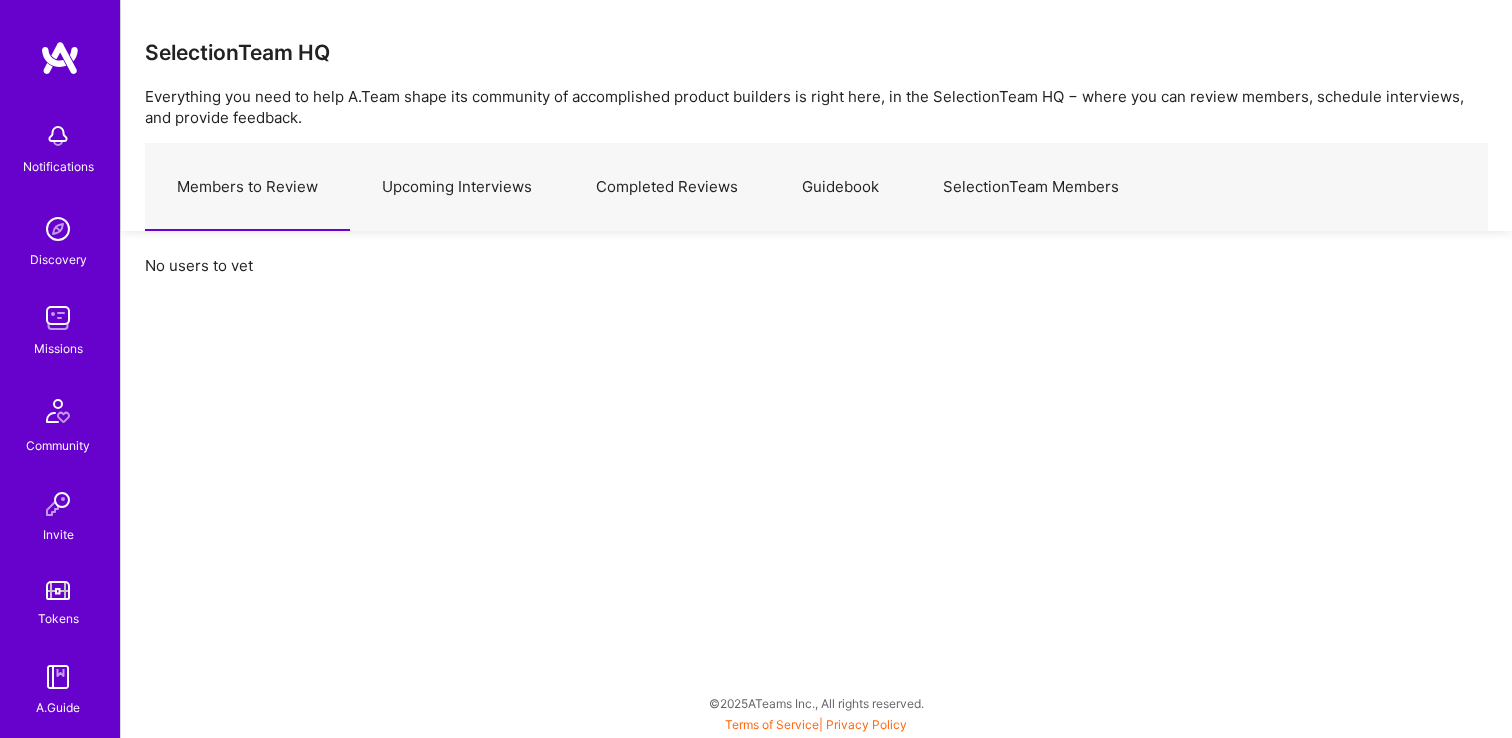 scroll, scrollTop: 0, scrollLeft: 0, axis: both 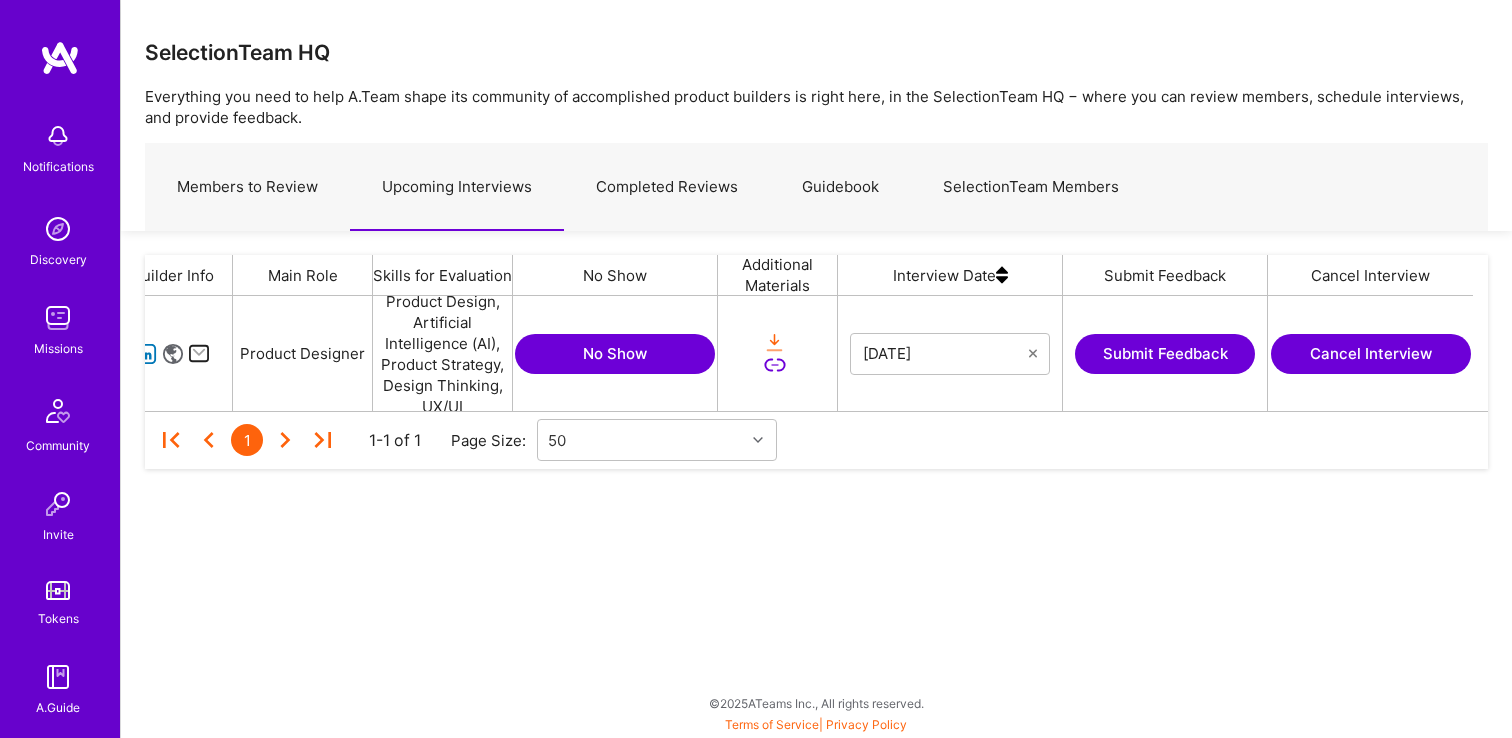 click on "Submit Feedback" at bounding box center (1165, 354) 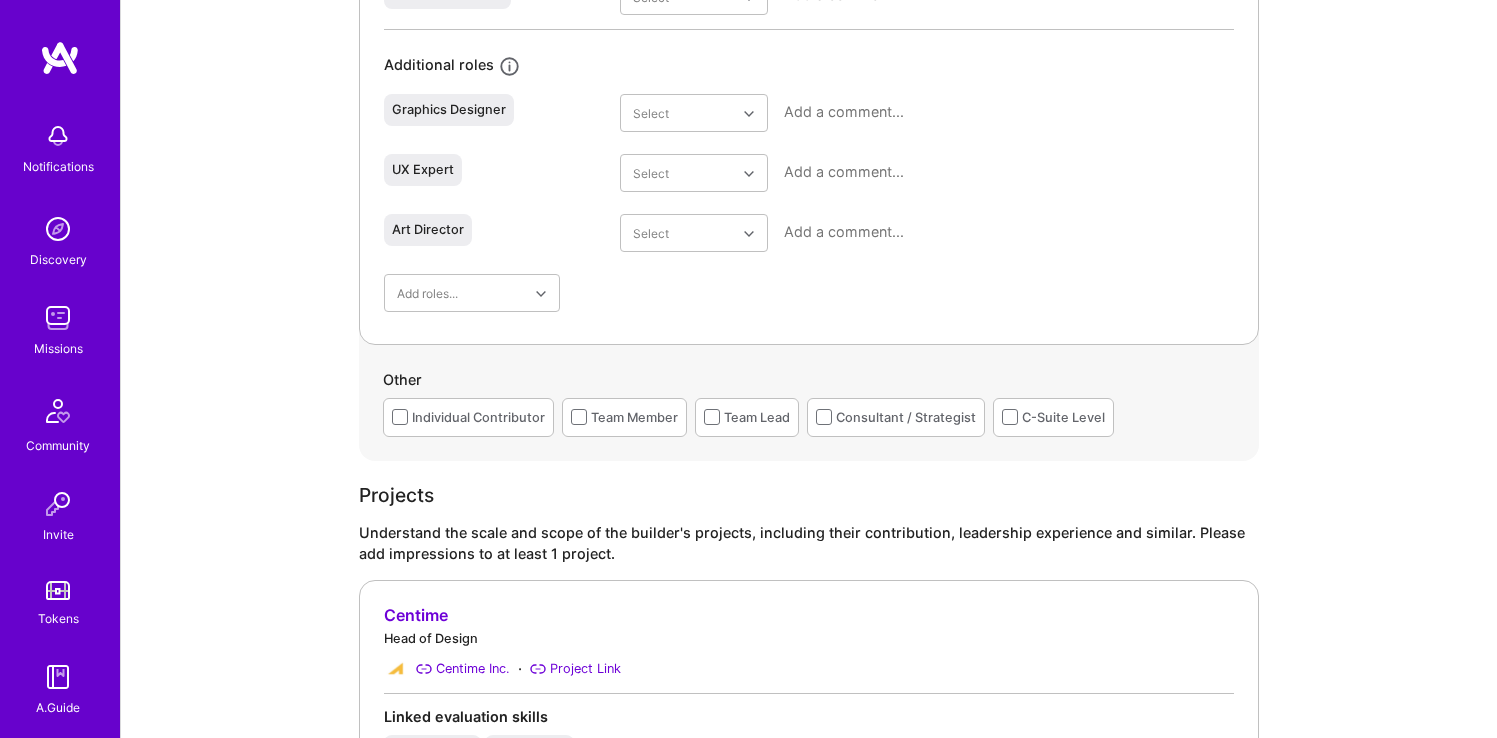 scroll, scrollTop: 1320, scrollLeft: 0, axis: vertical 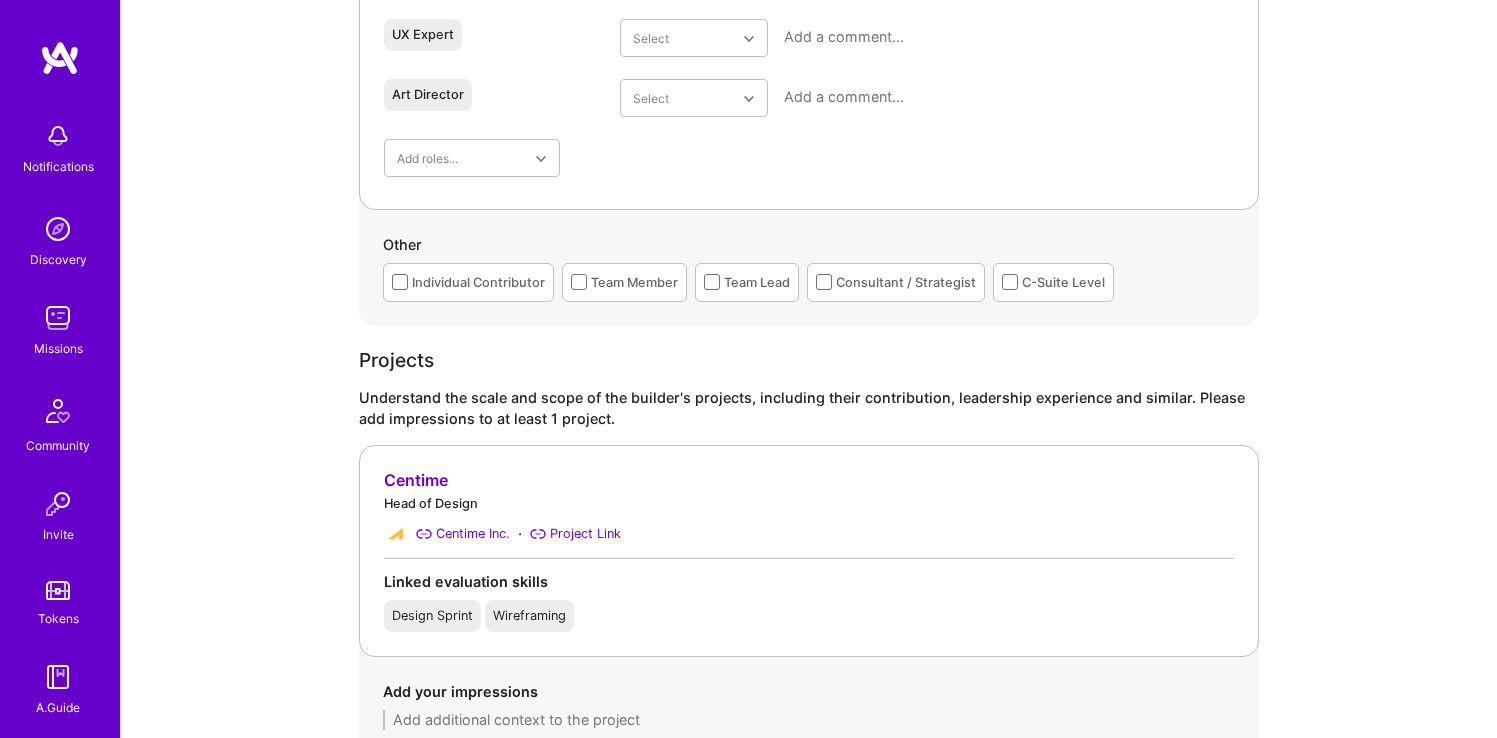 click on "Individual Contributor" at bounding box center (478, 282) 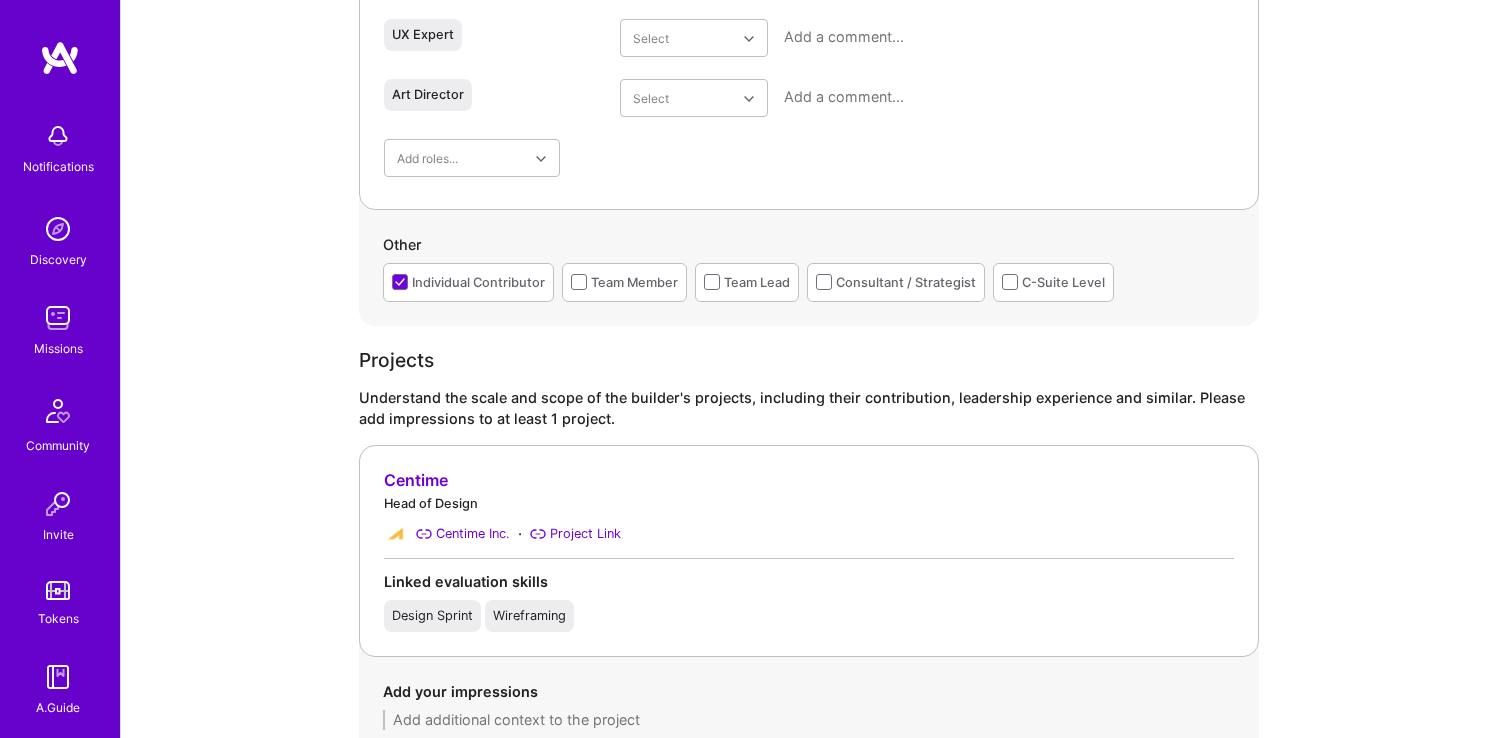 click on "Team Member" at bounding box center [634, 282] 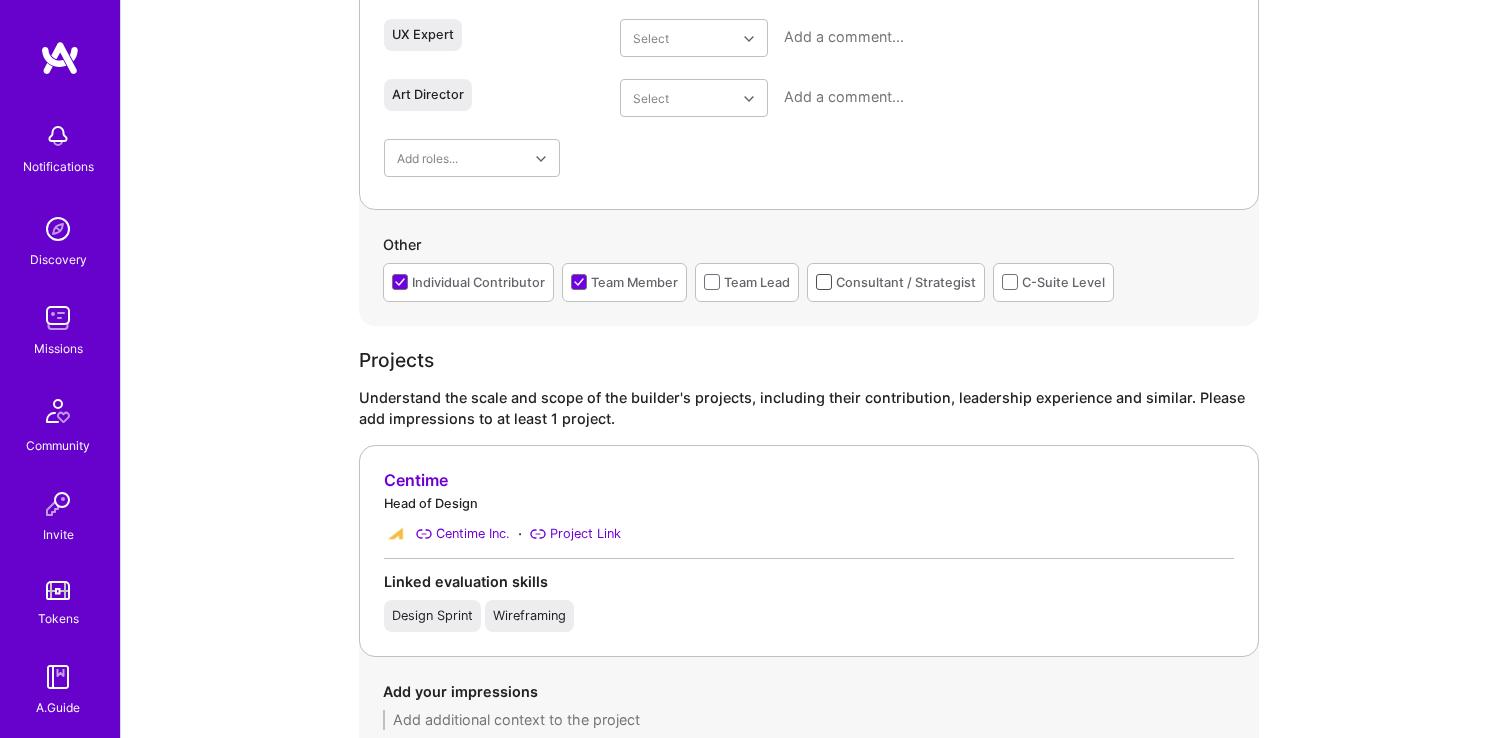 click at bounding box center [824, 282] 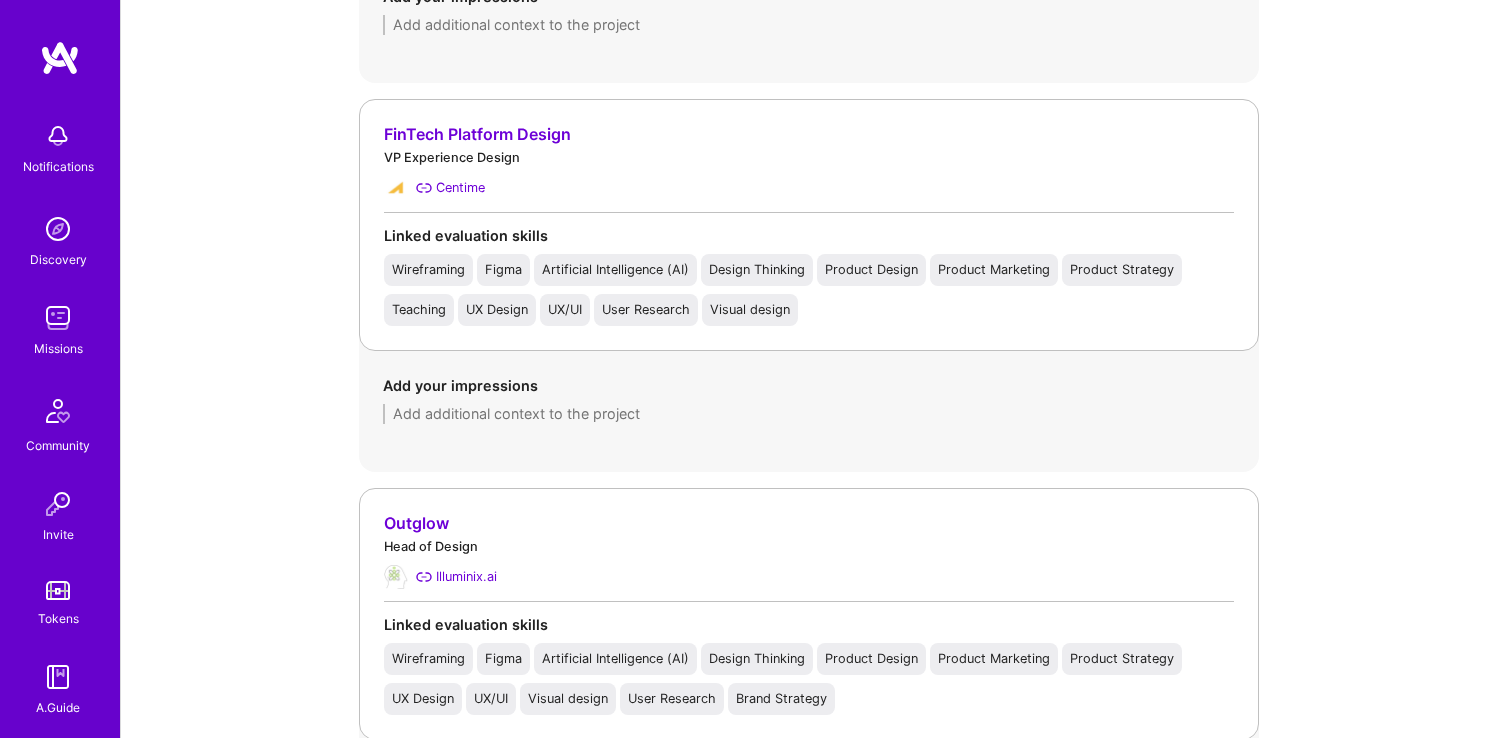 scroll, scrollTop: 2402, scrollLeft: 0, axis: vertical 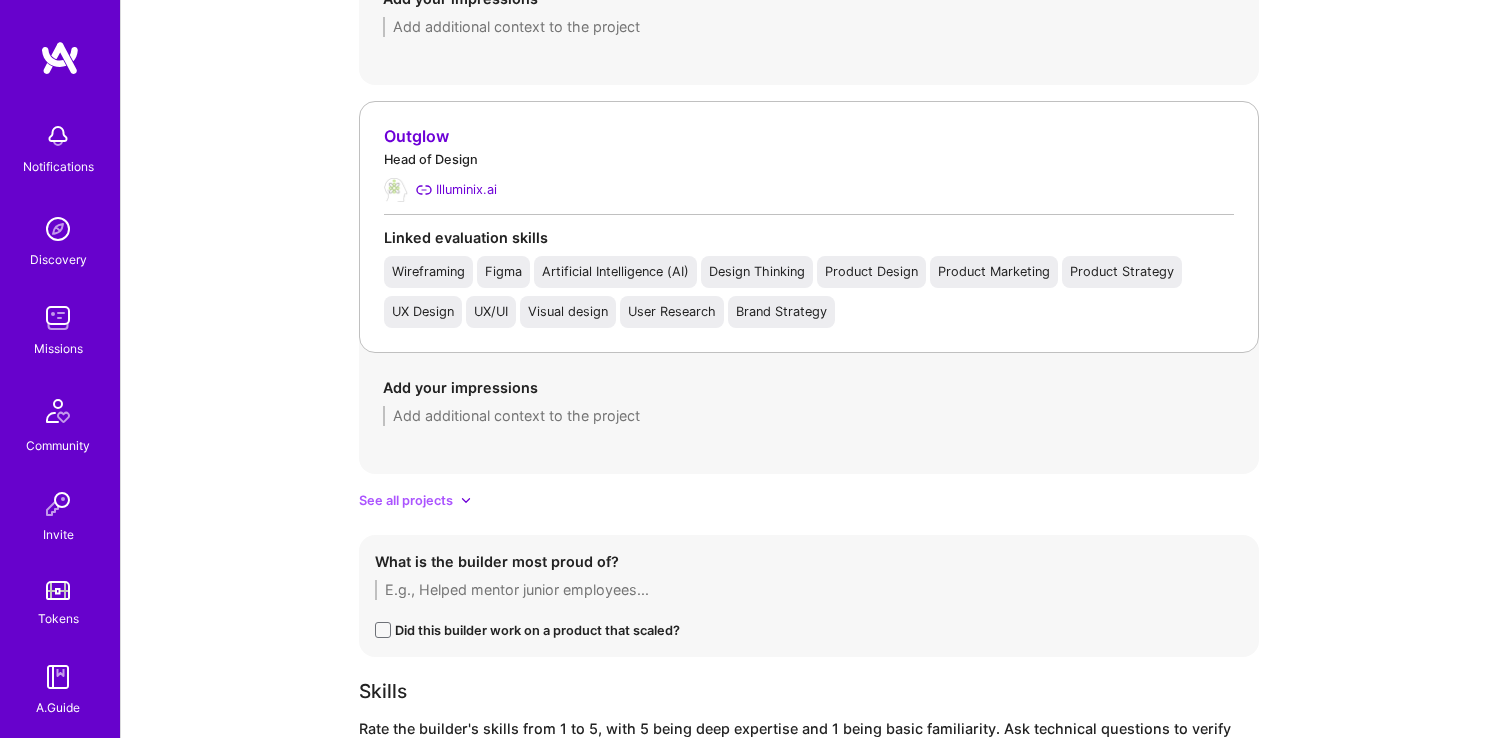 click on "Evaluation feedback on builder Use this form to document your builder evaluation call. Your feedback helps us maintain a high bar for A.Team’s network. Share form [FIRST] [LAST] [EMAIL] · [CITY], [STATE], [COUNTRY] LinkedIn Resume Portfolio Evaluation call links Missions builder applied to Solution Architect - A.Team: AI Solutions Partners Builder uploaded materials Resume_[FIRST].pdf [URL] Builder uploaded material notes Additional materials Upload files Evaluation type Selection team Role category Design Admin [NAME] (ATeam) Interviewer [NAME] Interview observations Date [DATE] Flags Asked not to be recorded Expertise level * Interpersonal skills * Select English proficiency * Select English pronunciation * Select Provide reasons for the interpersonal skills score * Role specialisation Primary evaluation role * Level Specify the reasons for the role rating * Product Designer Select Applied roles Solution Architect Select Additional roles Select ·" at bounding box center [809, -179] 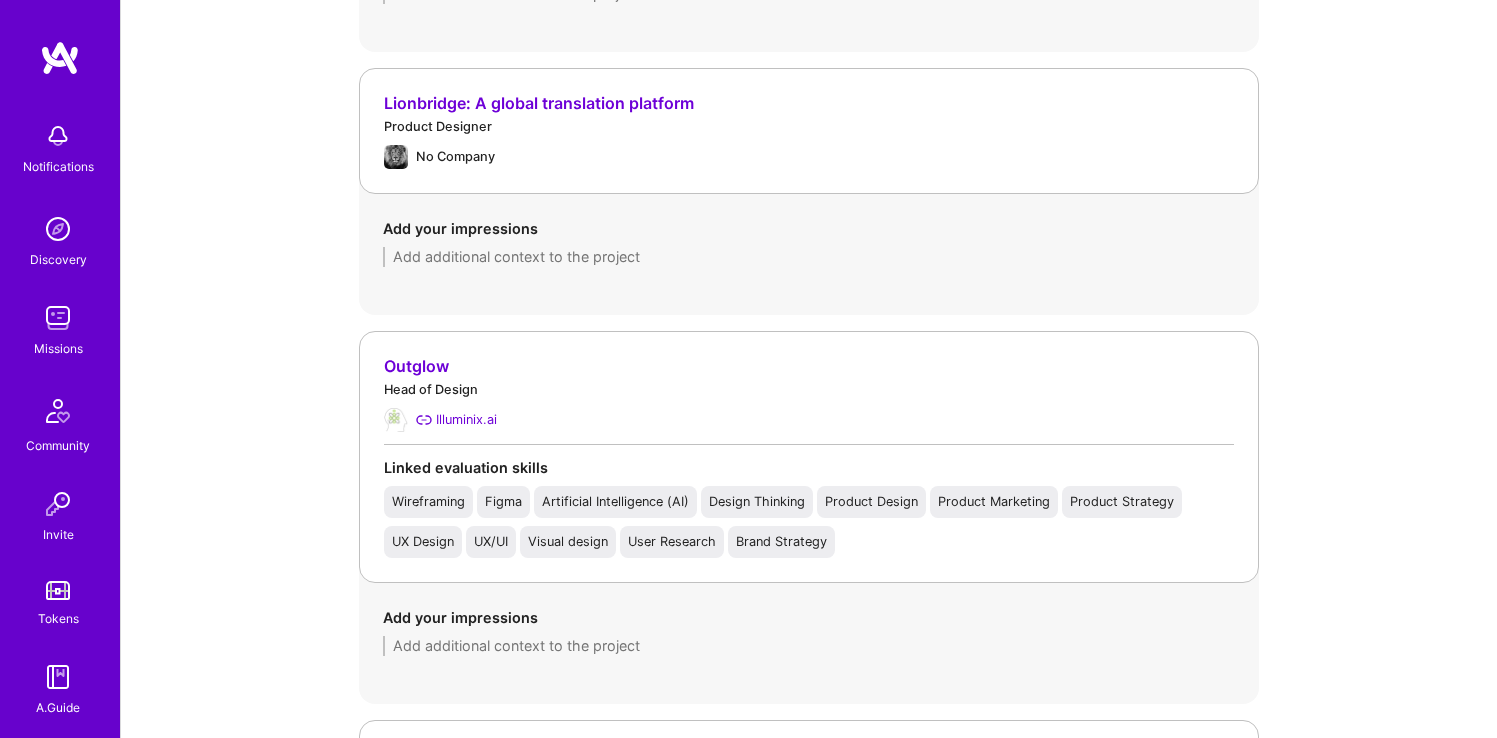 scroll, scrollTop: 3393, scrollLeft: 0, axis: vertical 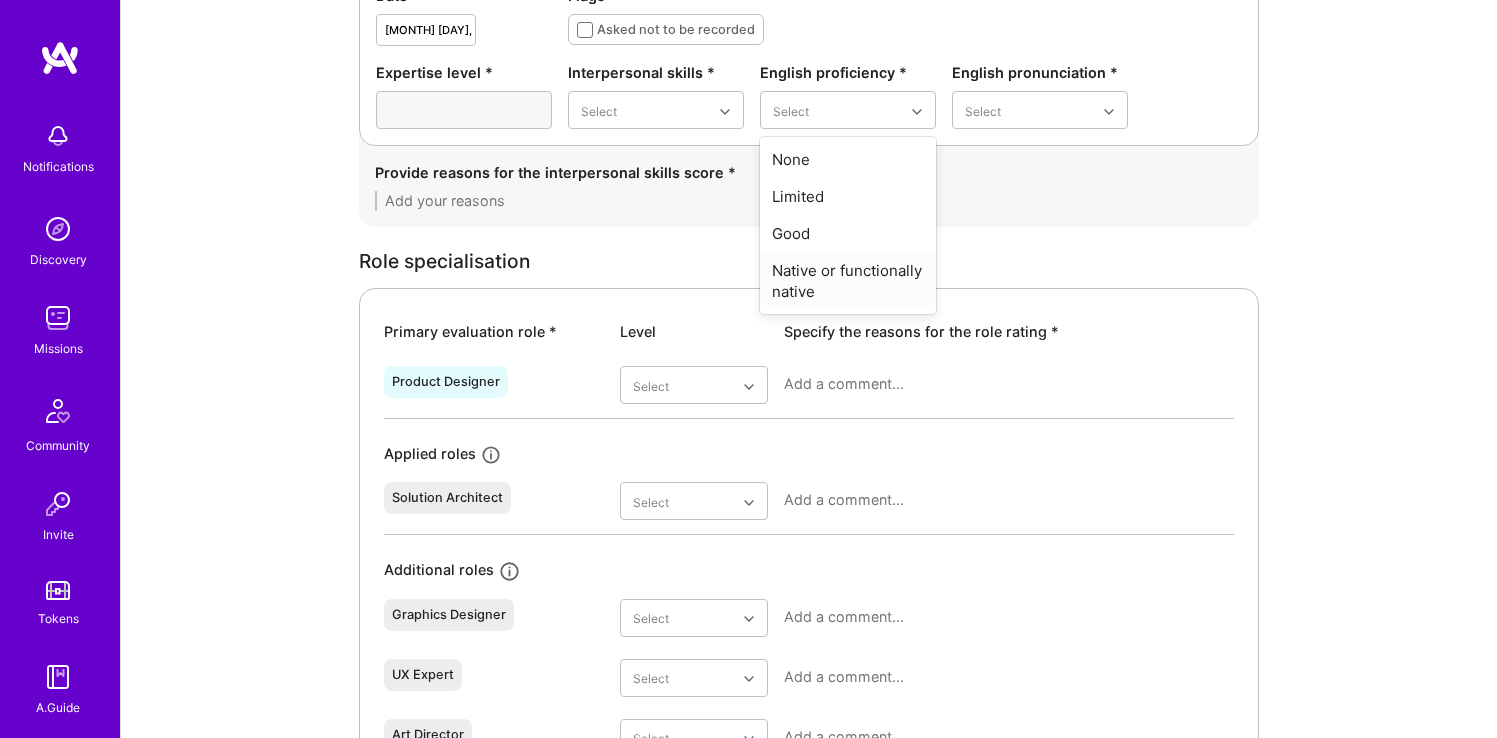 click on "Native or functionally native" at bounding box center [848, 281] 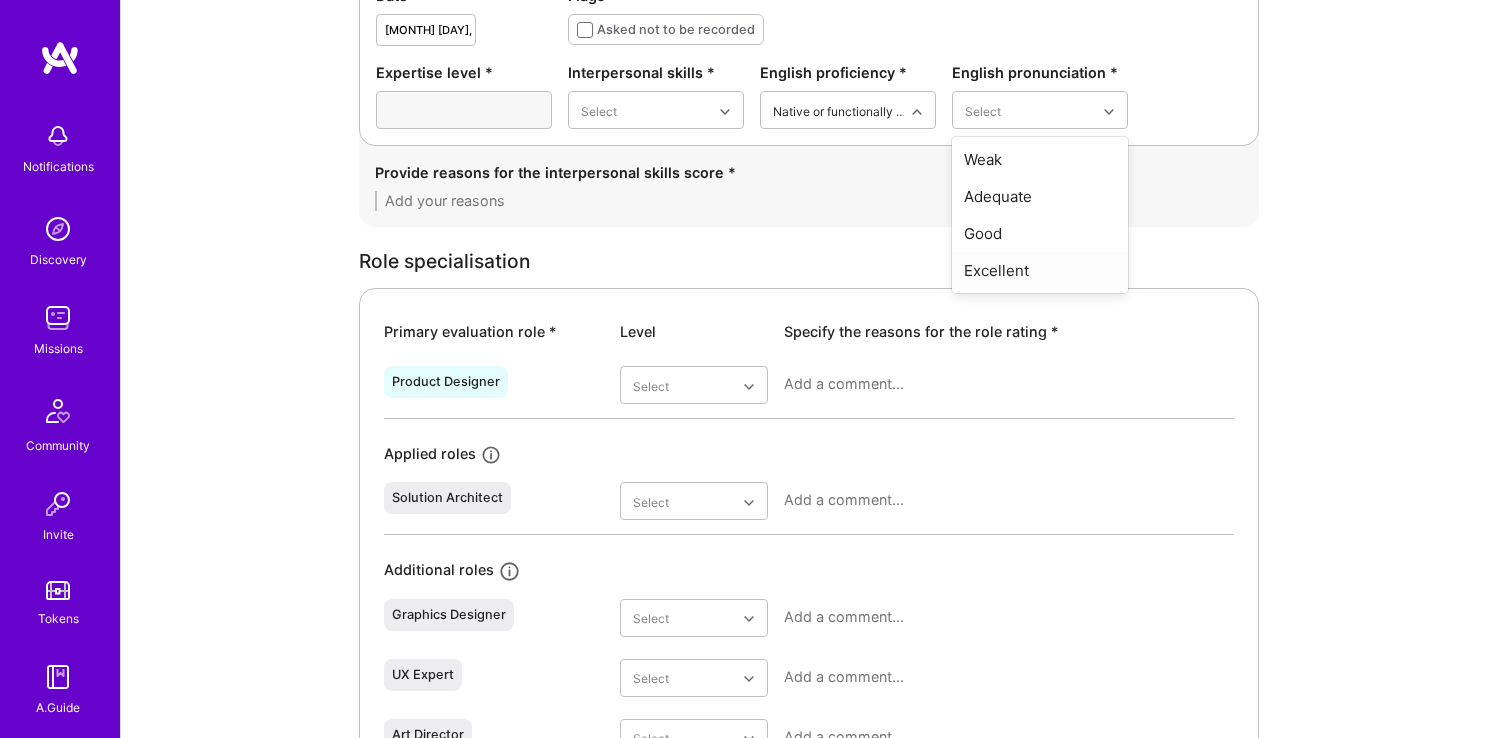 click on "Excellent" at bounding box center [1040, 270] 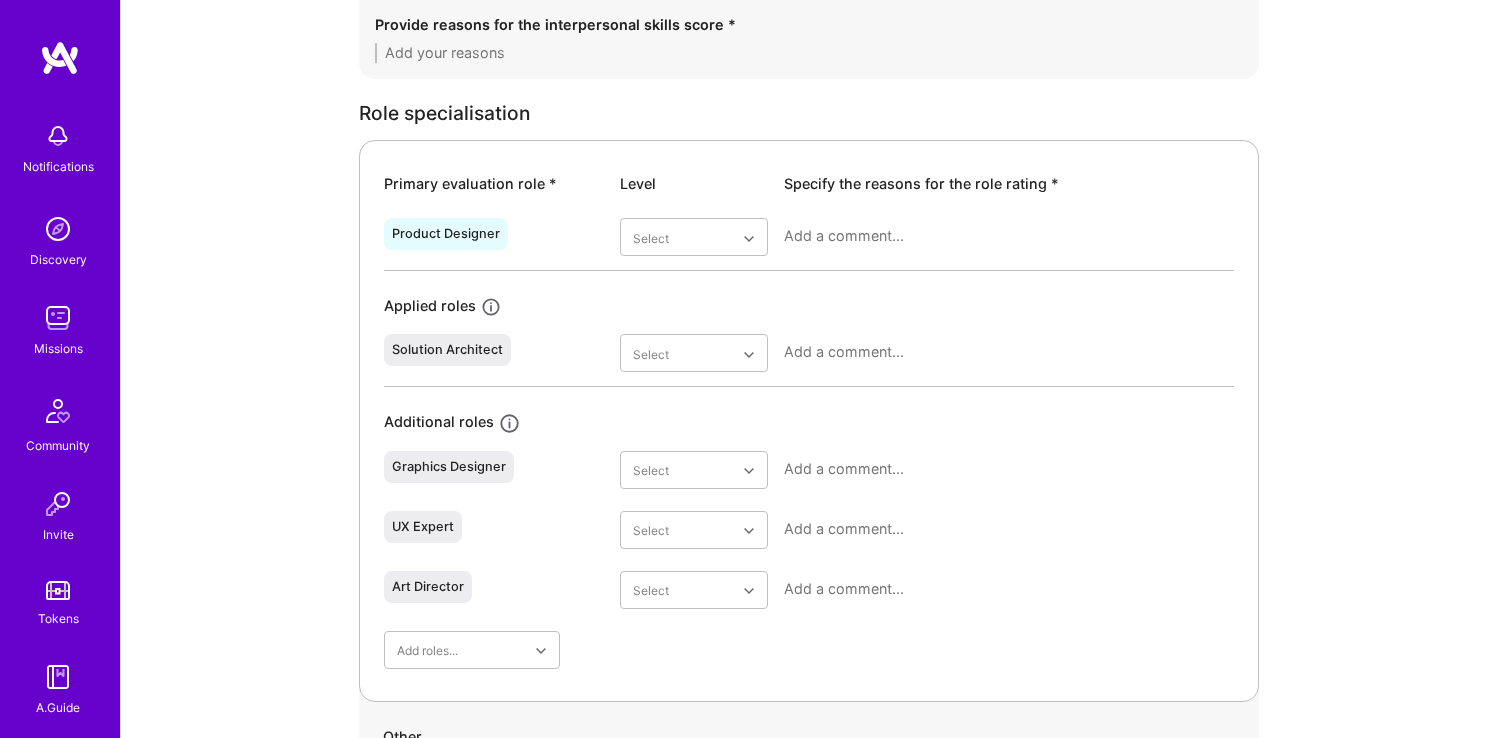 scroll, scrollTop: 841, scrollLeft: 0, axis: vertical 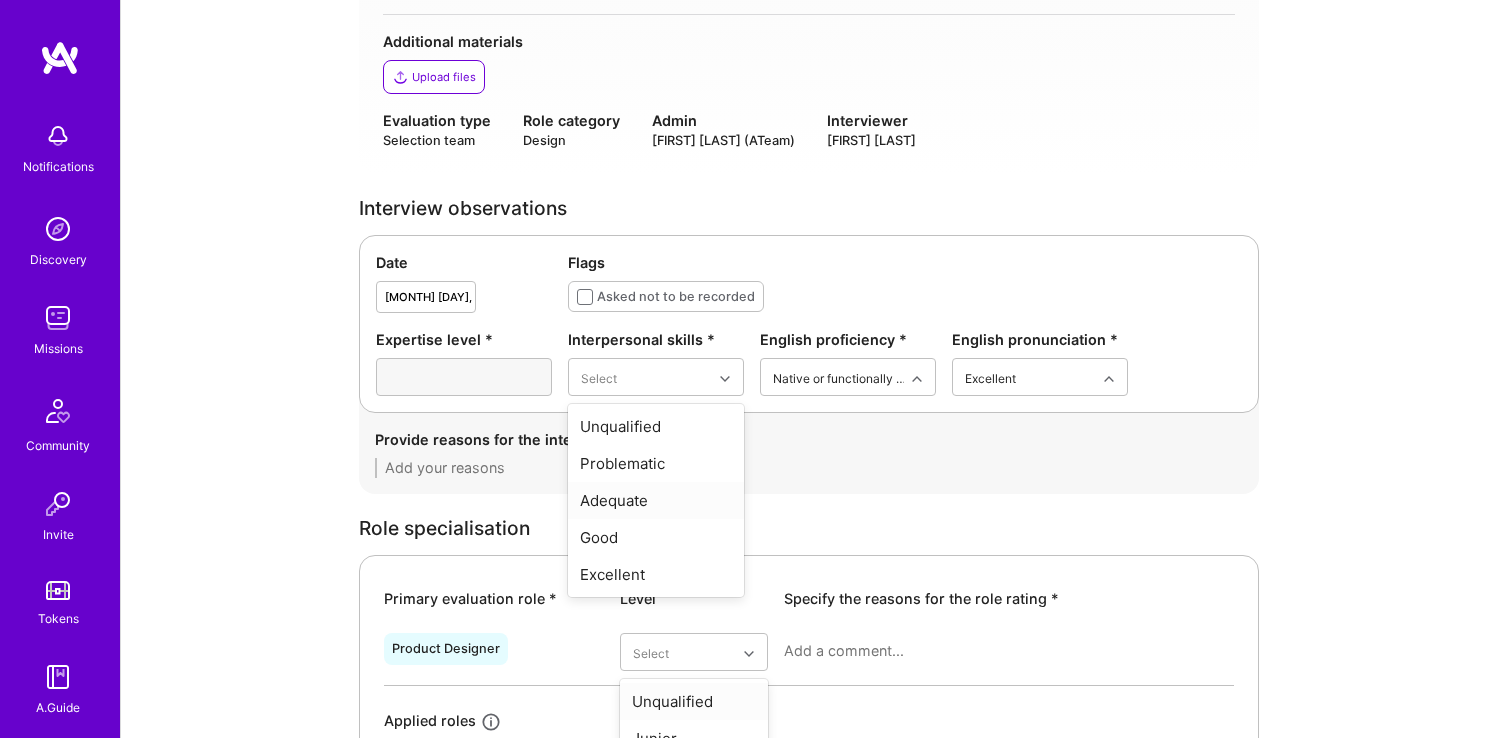 click on "Adequate" at bounding box center (656, 500) 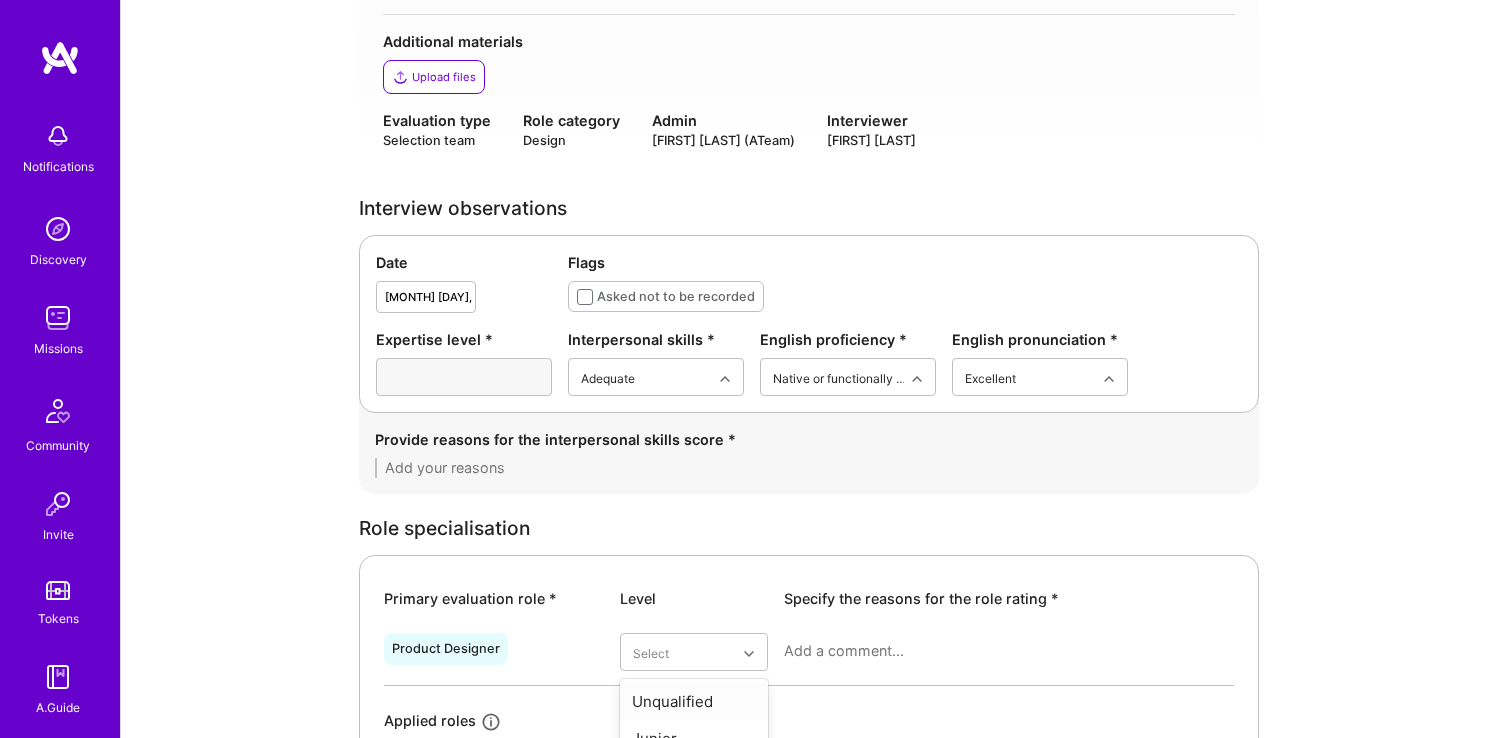 click at bounding box center [809, 468] 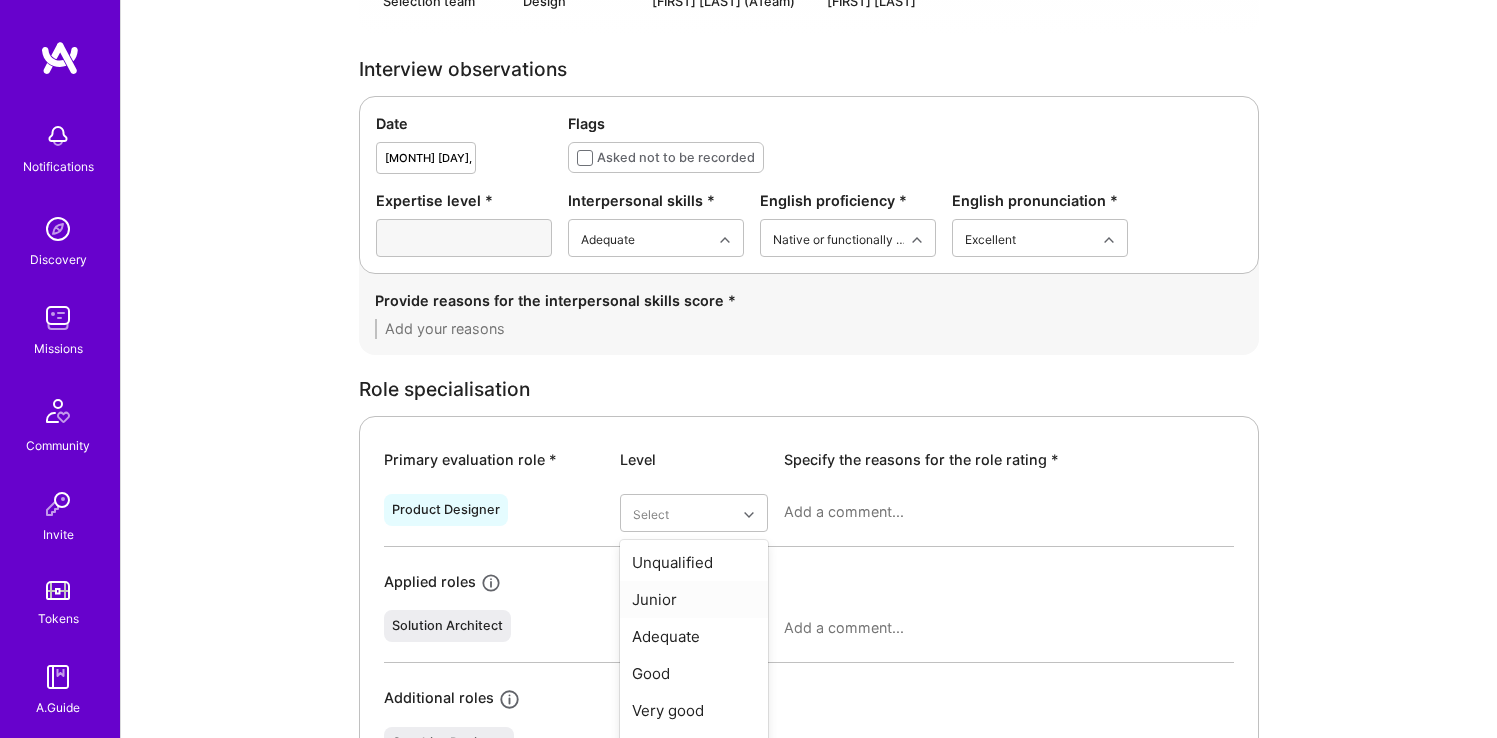 click on "Junior" at bounding box center (694, 599) 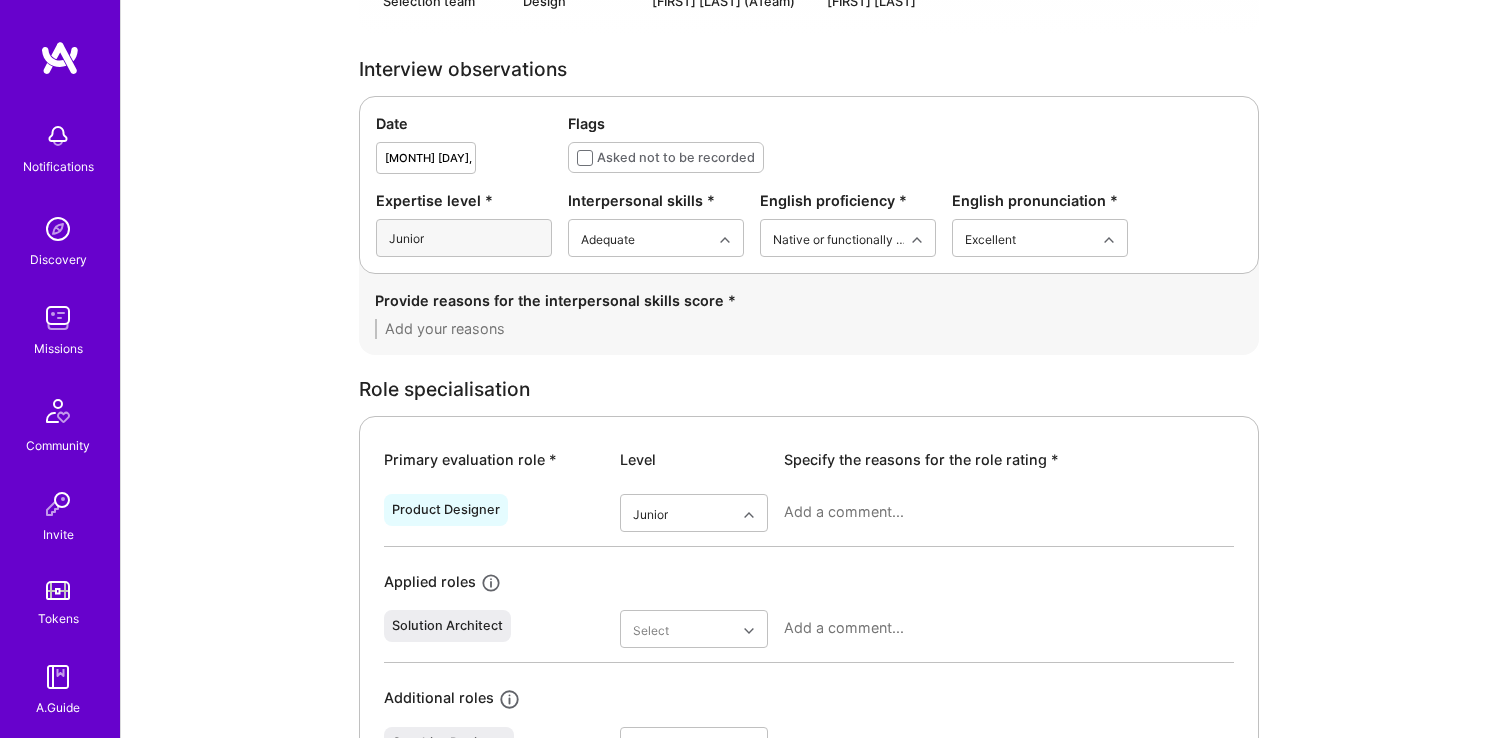 click on "Role specialisation" at bounding box center [809, 389] 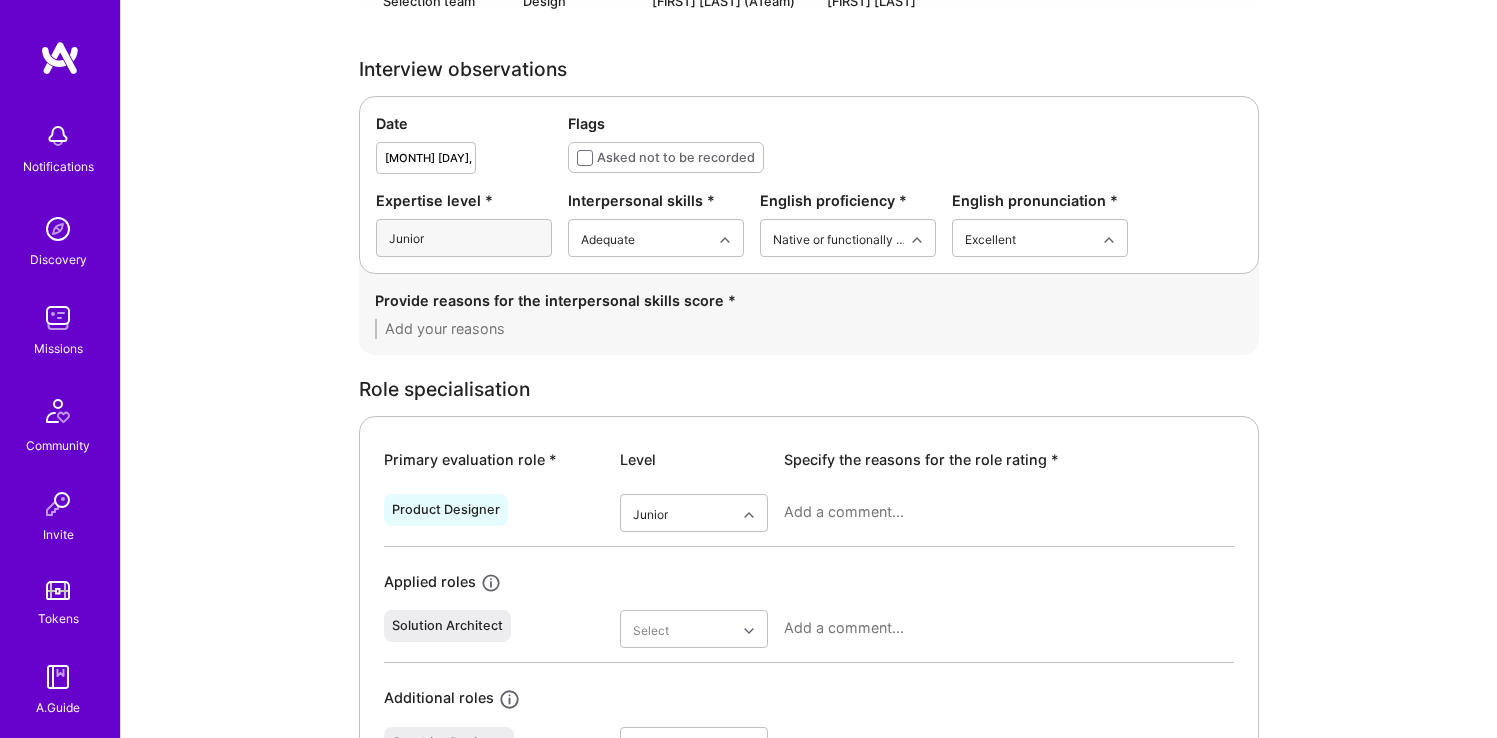 scroll, scrollTop: 0, scrollLeft: 0, axis: both 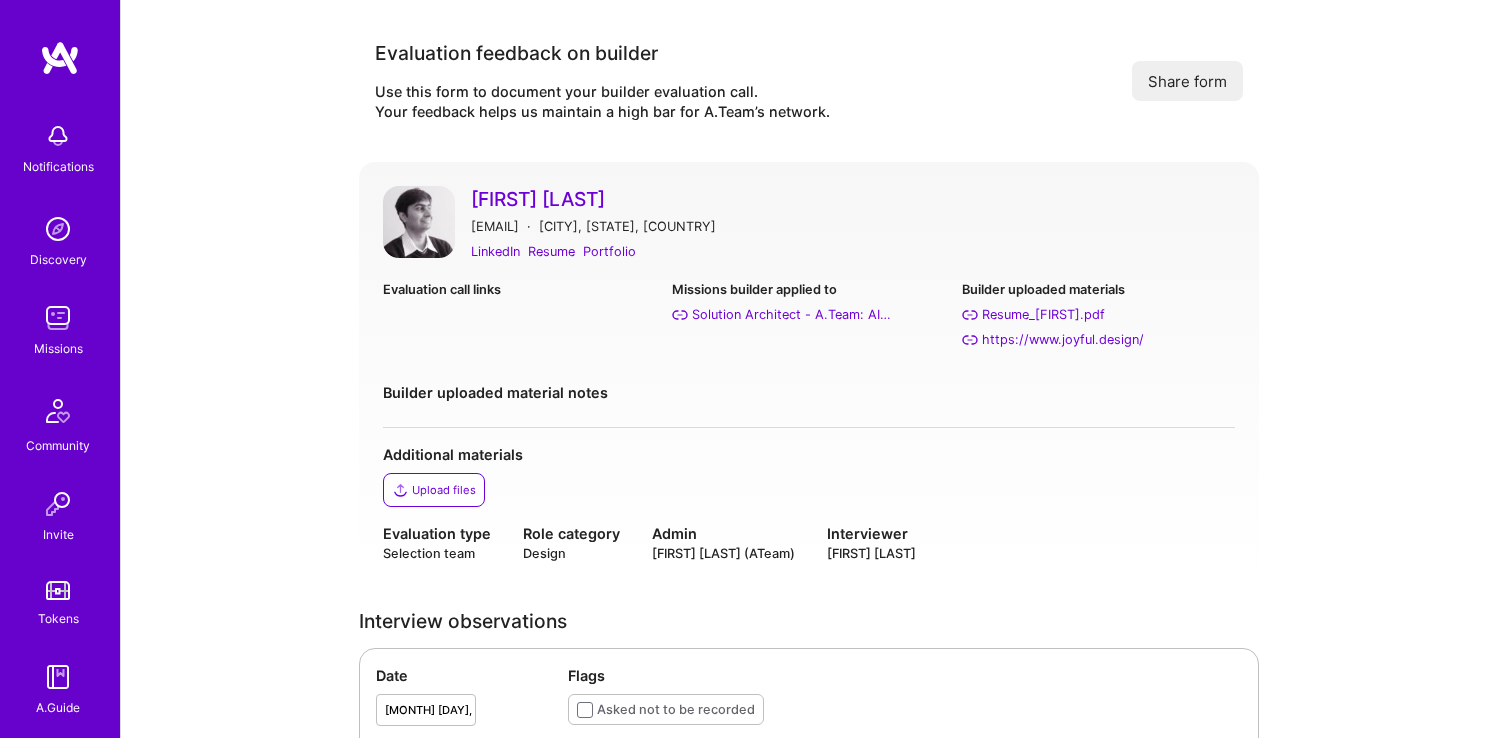 drag, startPoint x: 462, startPoint y: 181, endPoint x: 539, endPoint y: 188, distance: 77.31753 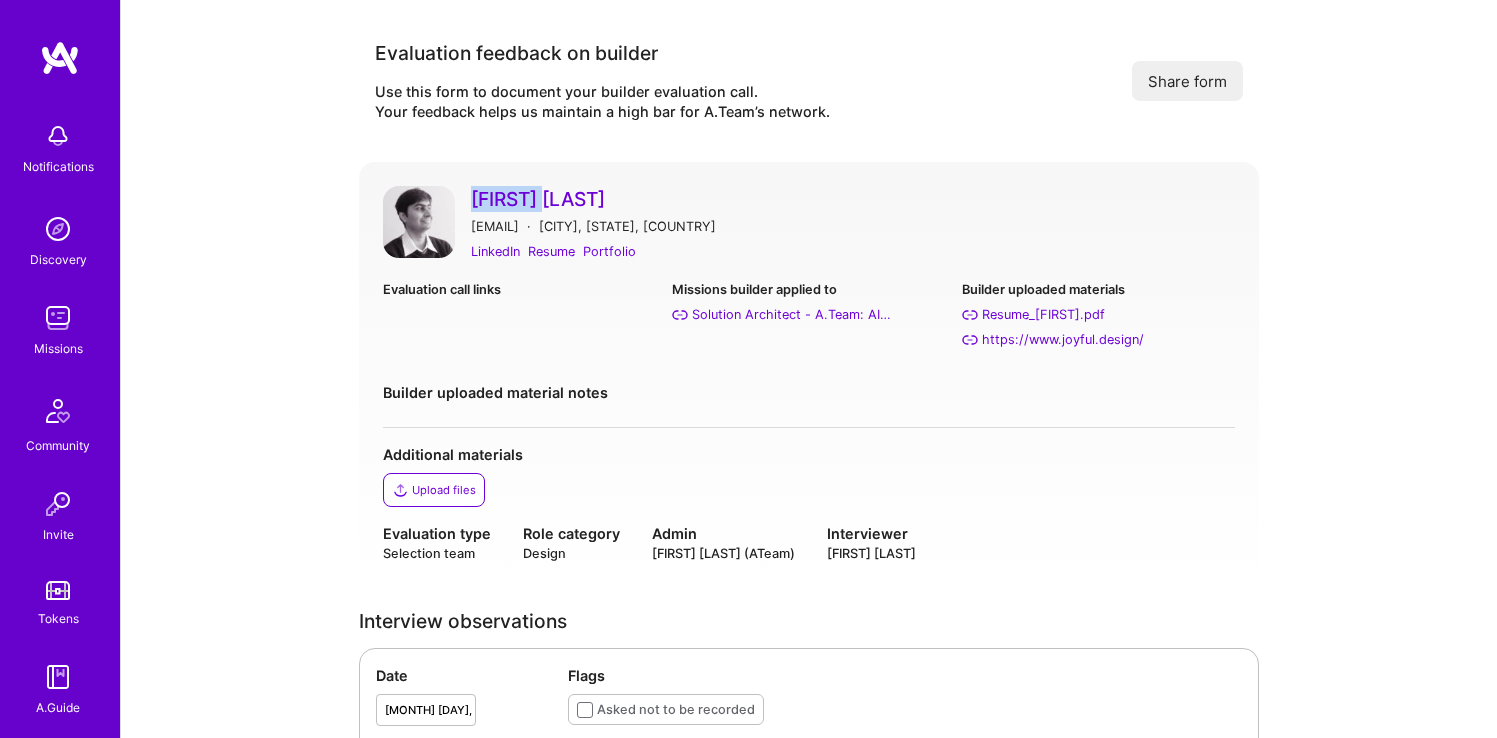 drag, startPoint x: 466, startPoint y: 189, endPoint x: 562, endPoint y: 201, distance: 96.74709 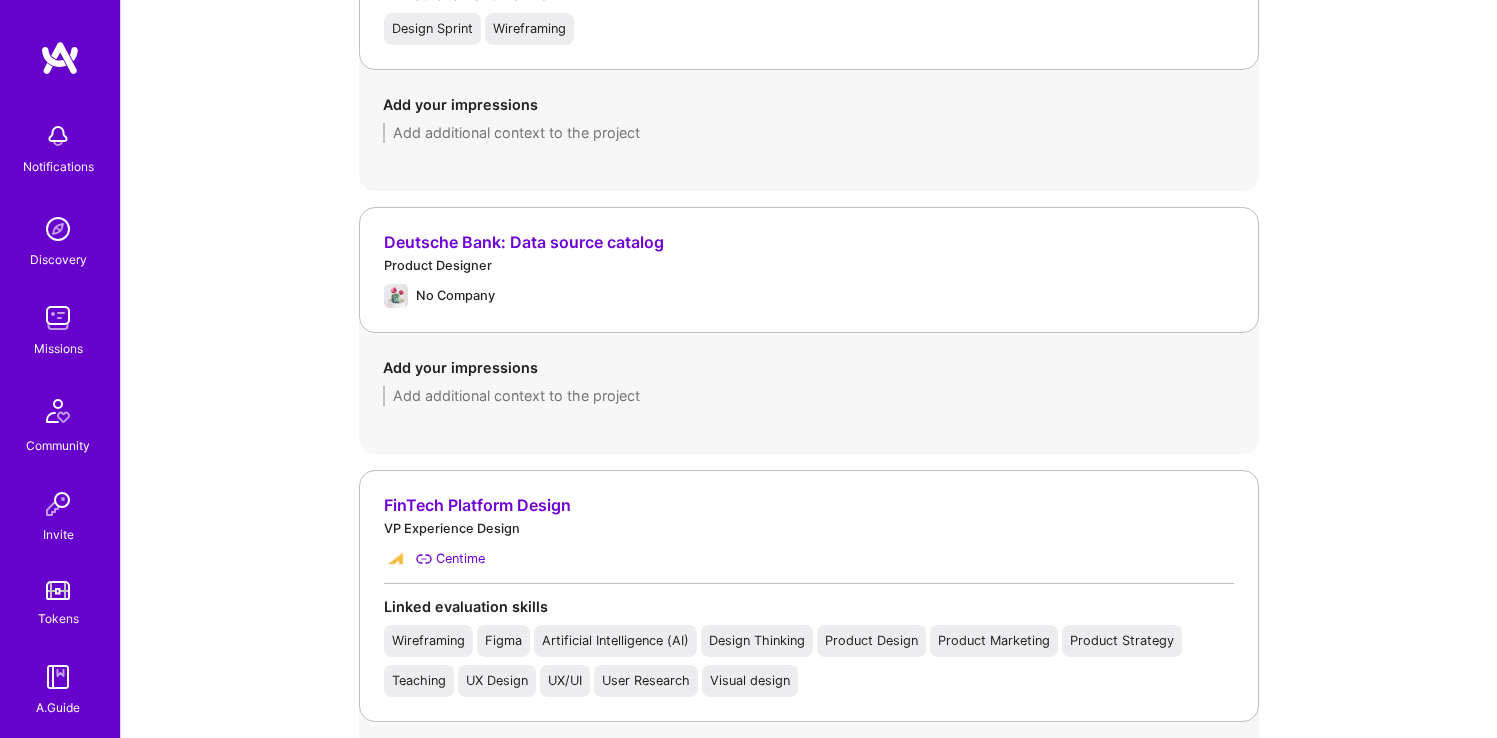 scroll, scrollTop: 2182, scrollLeft: 0, axis: vertical 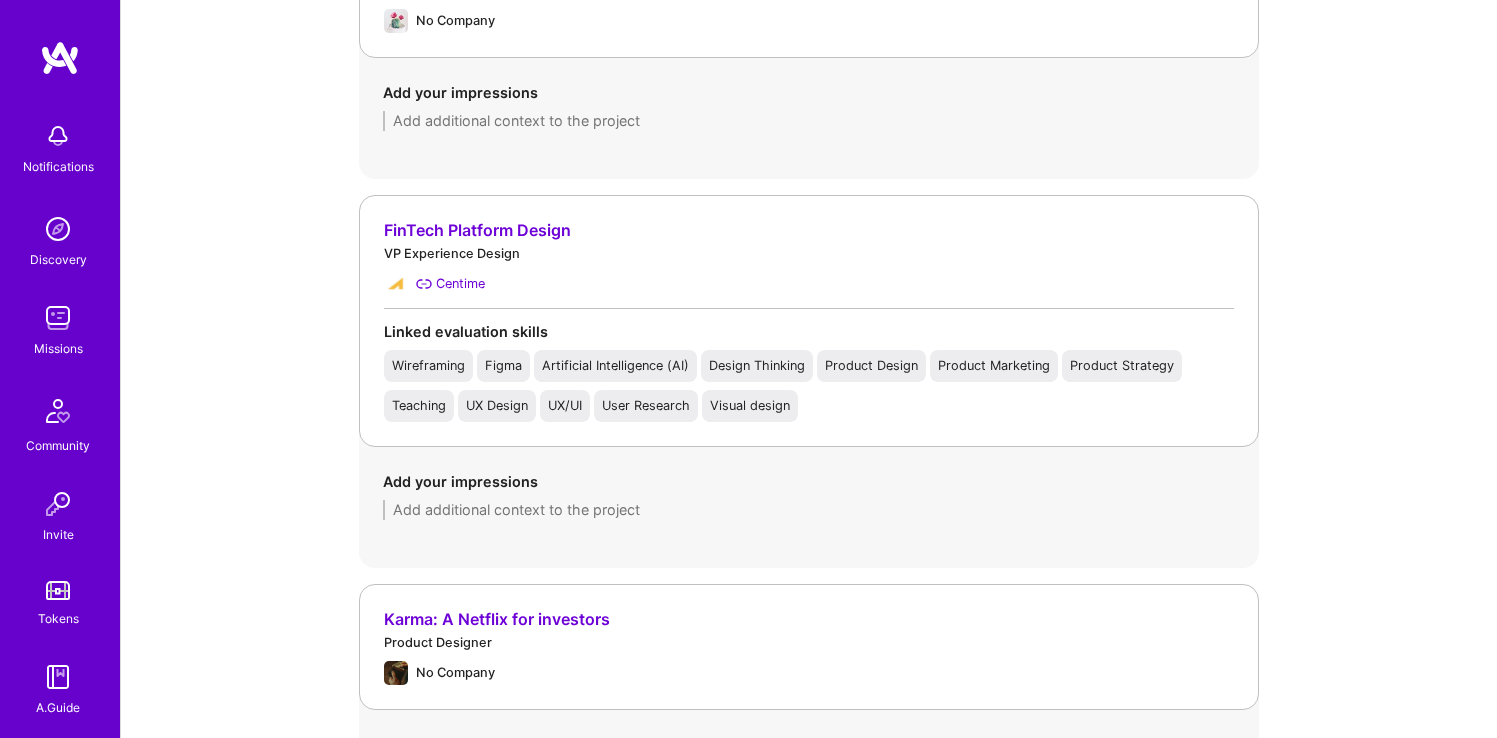 click at bounding box center (809, 510) 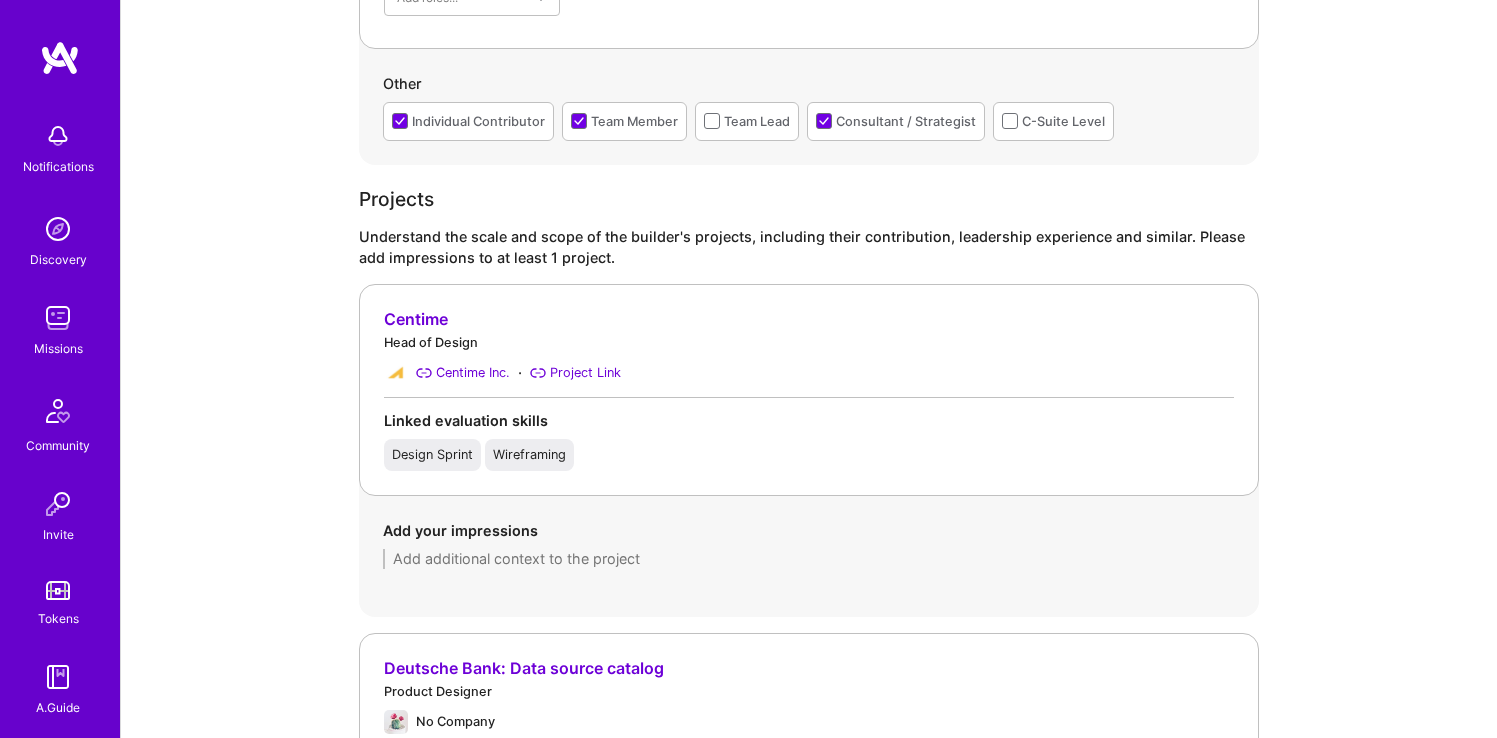 scroll, scrollTop: 1468, scrollLeft: 0, axis: vertical 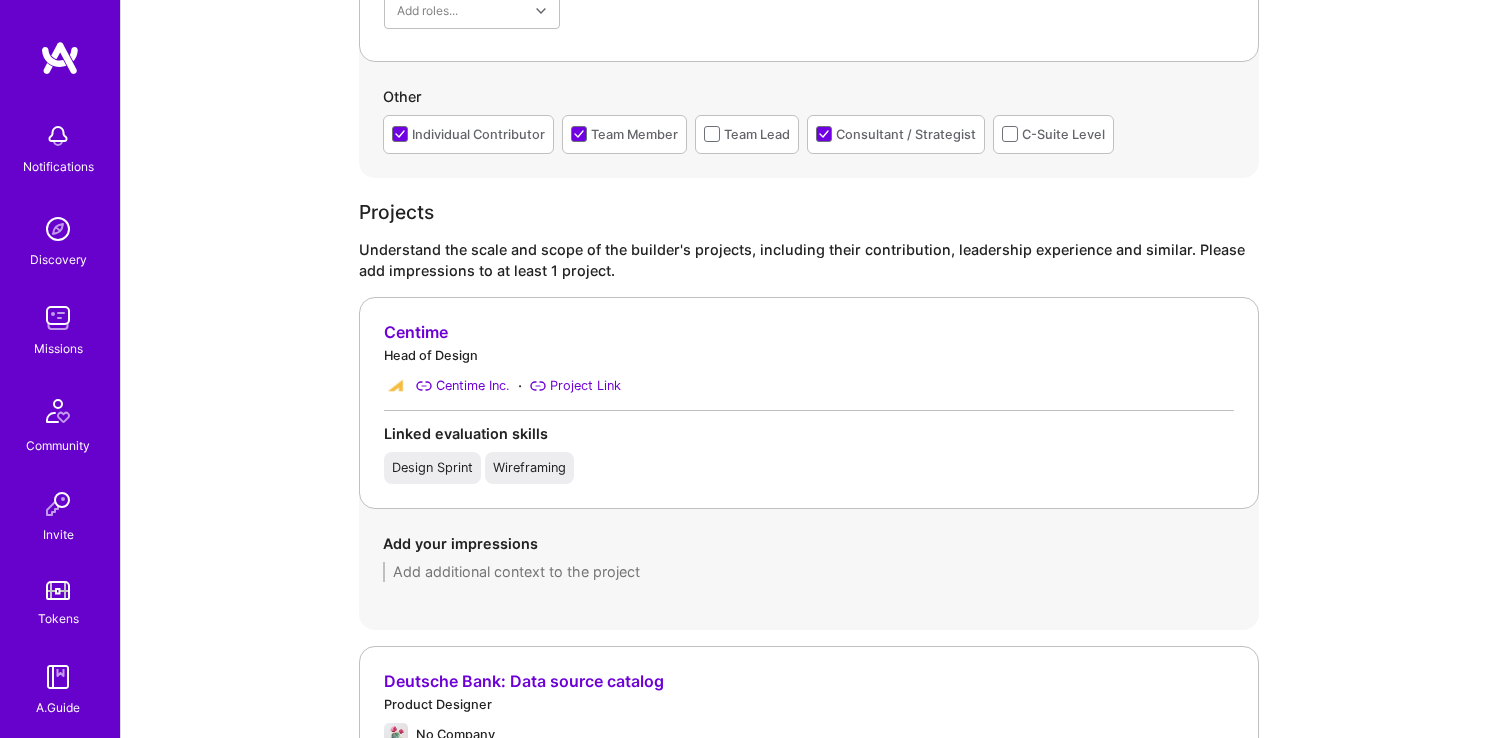 click at bounding box center (809, 572) 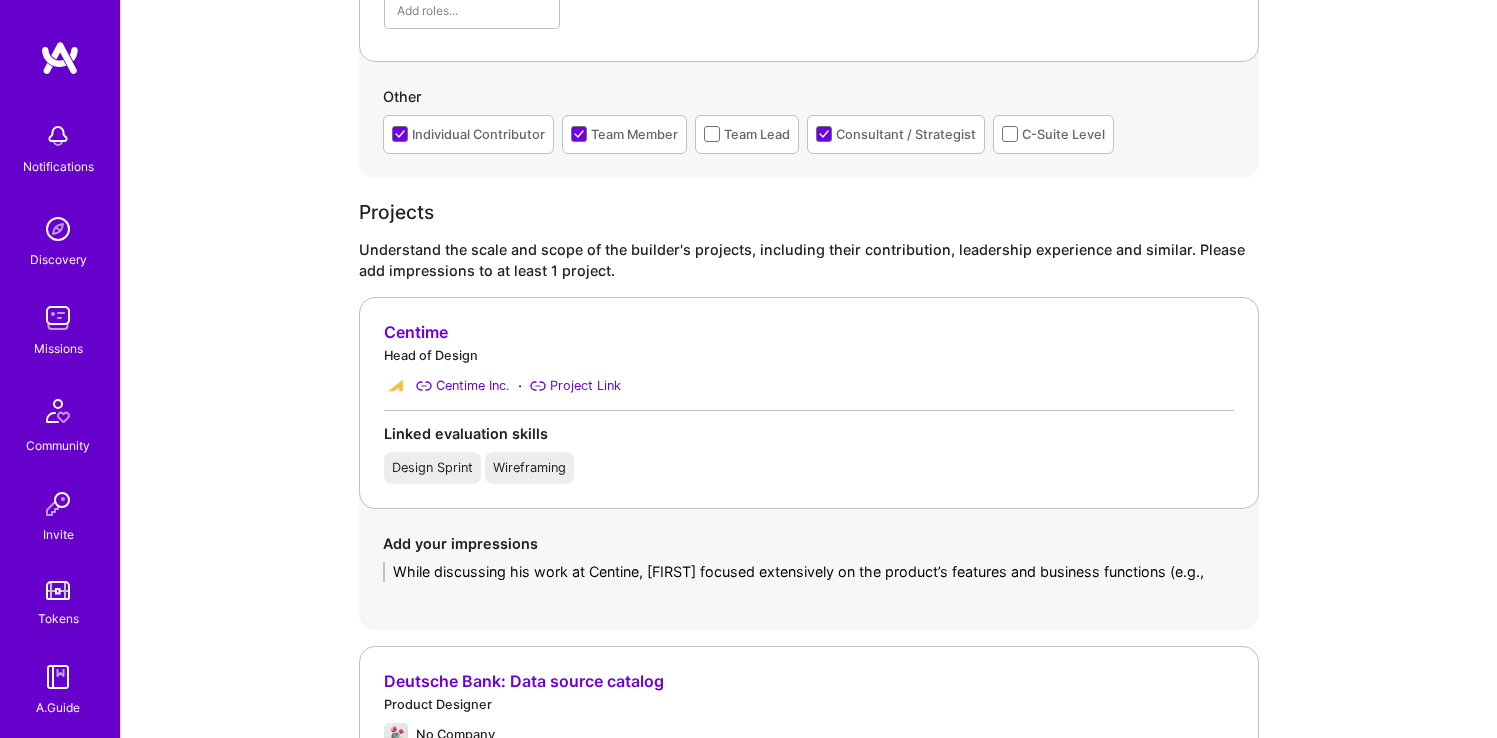 scroll, scrollTop: 0, scrollLeft: 0, axis: both 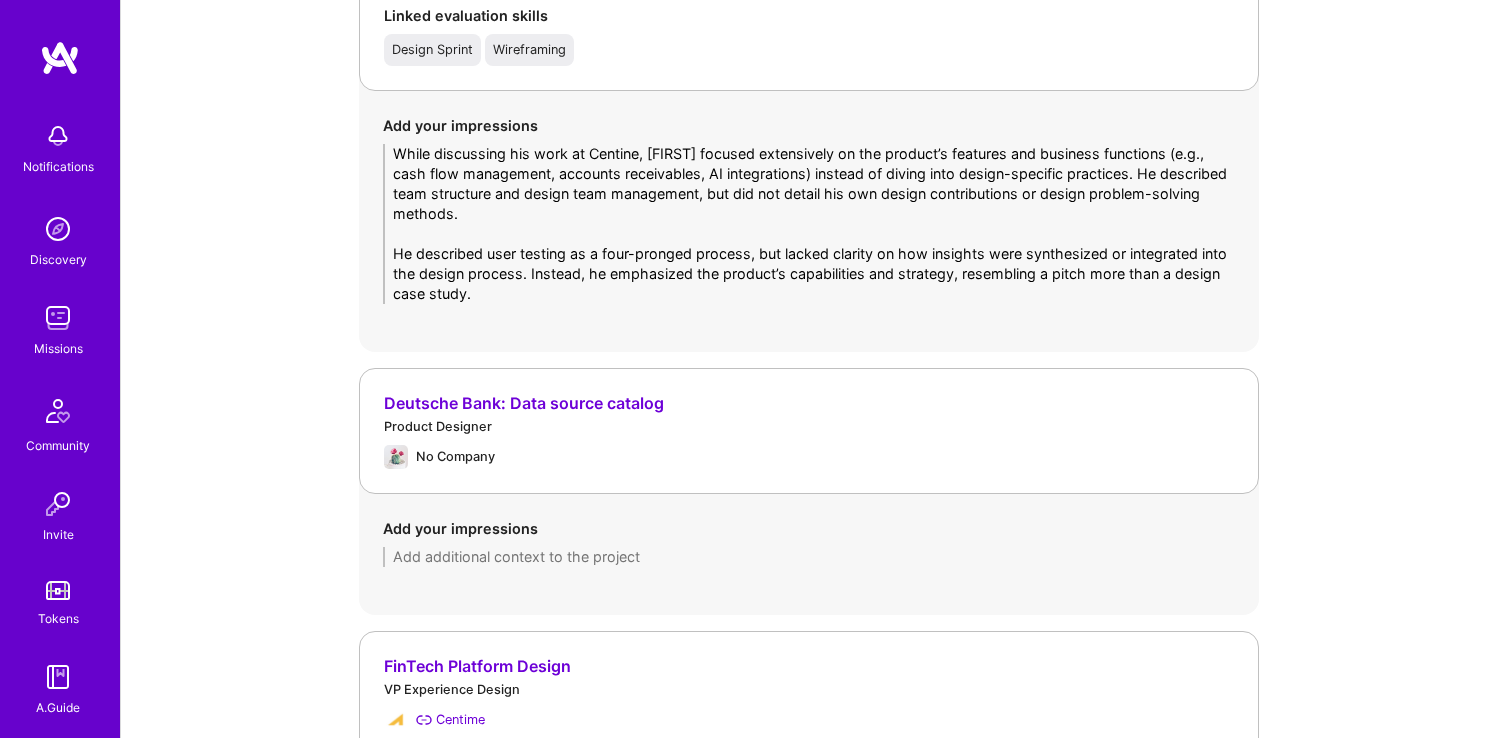 click on "While discussing his work at Centine, [FIRST] focused extensively on the product’s features and business functions (e.g., cash flow management, accounts receivables, AI integrations) instead of diving into design-specific practices. He described team structure and design team management, but did not detail his own design contributions or design problem-solving methods.
He described user testing as a four-pronged process, but lacked clarity on how insights were synthesized or integrated into the design process. Instead, he emphasized the product’s capabilities and strategy, resembling a pitch more than a design case study." at bounding box center [809, 224] 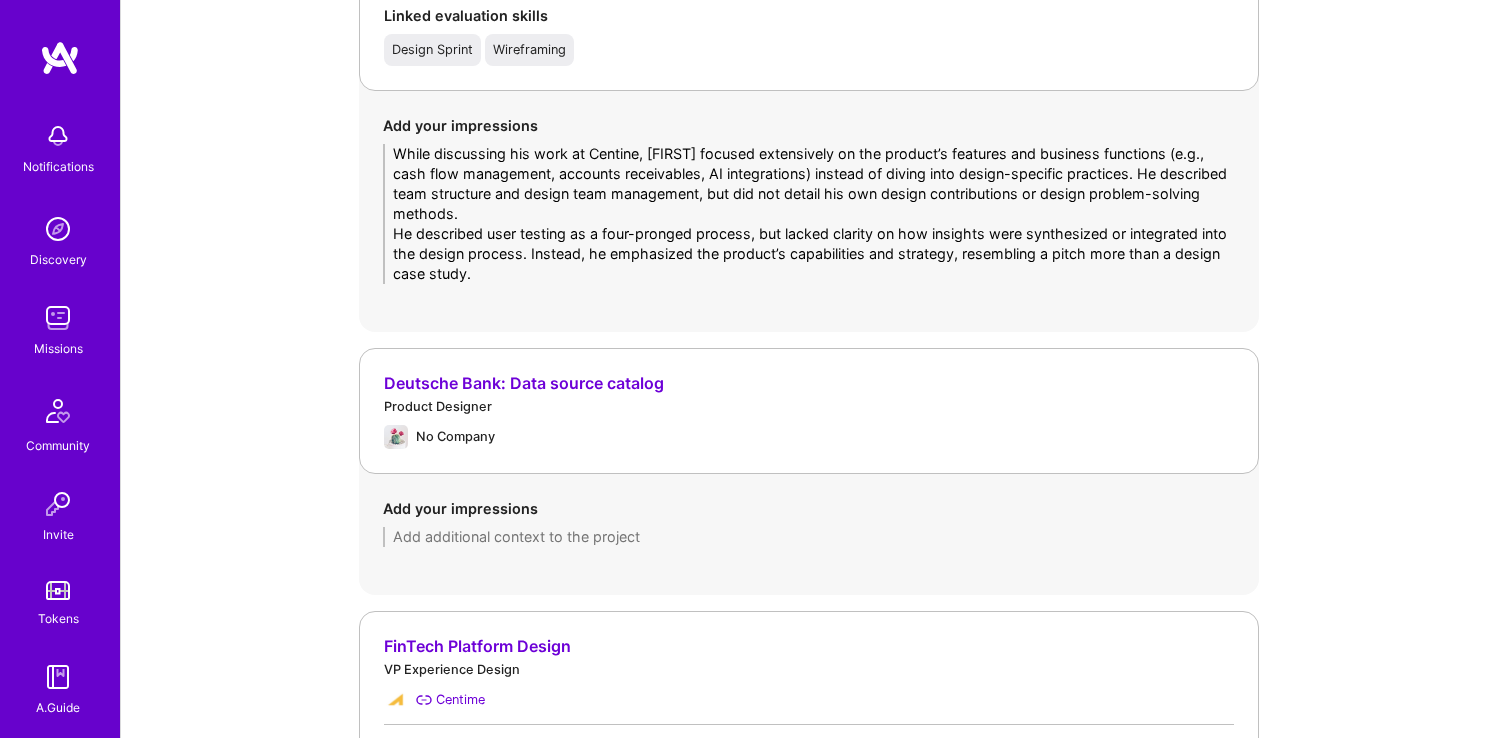 click on "While discussing his work at Centine, [FIRST] focused extensively on the product’s features and business functions (e.g., cash flow management, accounts receivables, AI integrations) instead of diving into design-specific practices. He described team structure and design team management, but did not detail his own design contributions or design problem-solving methods.
He described user testing as a four-pronged process, but lacked clarity on how insights were synthesized or integrated into the design process. Instead, he emphasized the product’s capabilities and strategy, resembling a pitch more than a design case study." at bounding box center [809, 214] 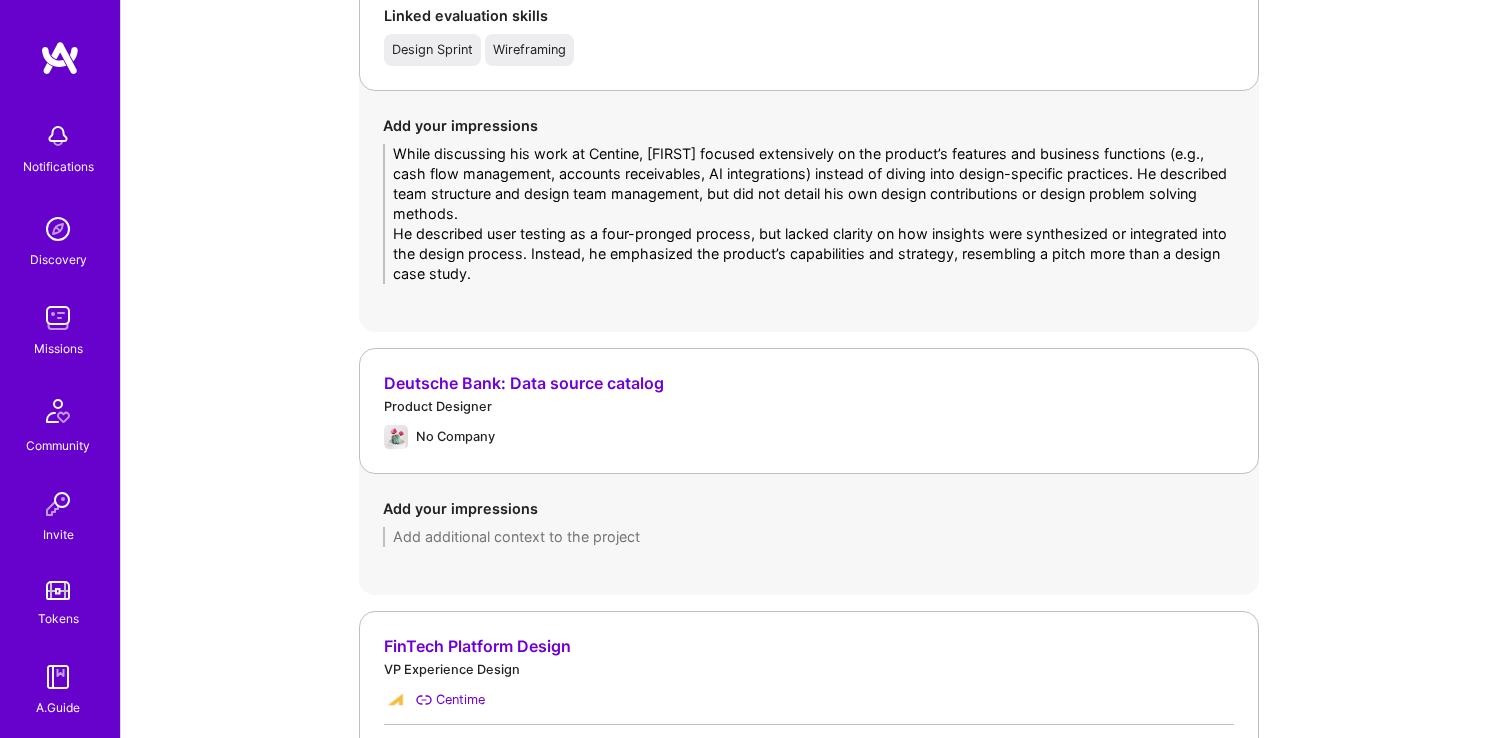 click on "While discussing his work at Centine, [FIRST] focused extensively on the product’s features and business functions (e.g., cash flow management, accounts receivables, AI integrations) instead of diving into design-specific practices. He described team structure and design team management, but did not detail his own design contributions or design problem solving methods.
He described user testing as a four-pronged process, but lacked clarity on how insights were synthesized or integrated into the design process. Instead, he emphasized the product’s capabilities and strategy, resembling a pitch more than a design case study." at bounding box center [809, 214] 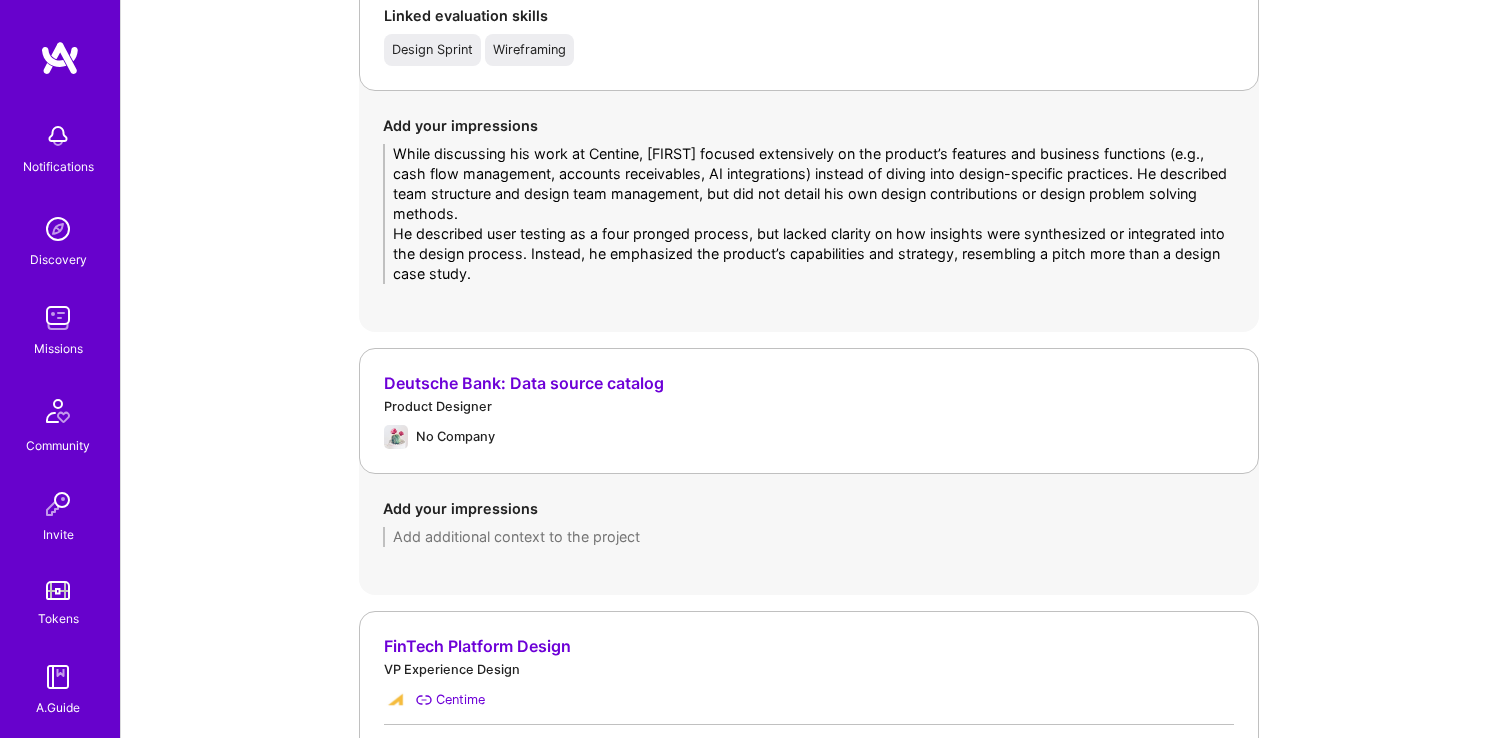 type on "While discussing his work at Centine, [FIRST] focused extensively on the product’s features and business functions (e.g., cash flow management, accounts receivables, AI integrations) instead of diving into design-specific practices. He described team structure and design team management, but did not detail his own design contributions or design problem solving methods.
He described user testing as a four pronged process, but lacked clarity on how insights were synthesized or integrated into the design process. Instead, he emphasized the product’s capabilities and strategy, resembling a pitch more than a design case study." 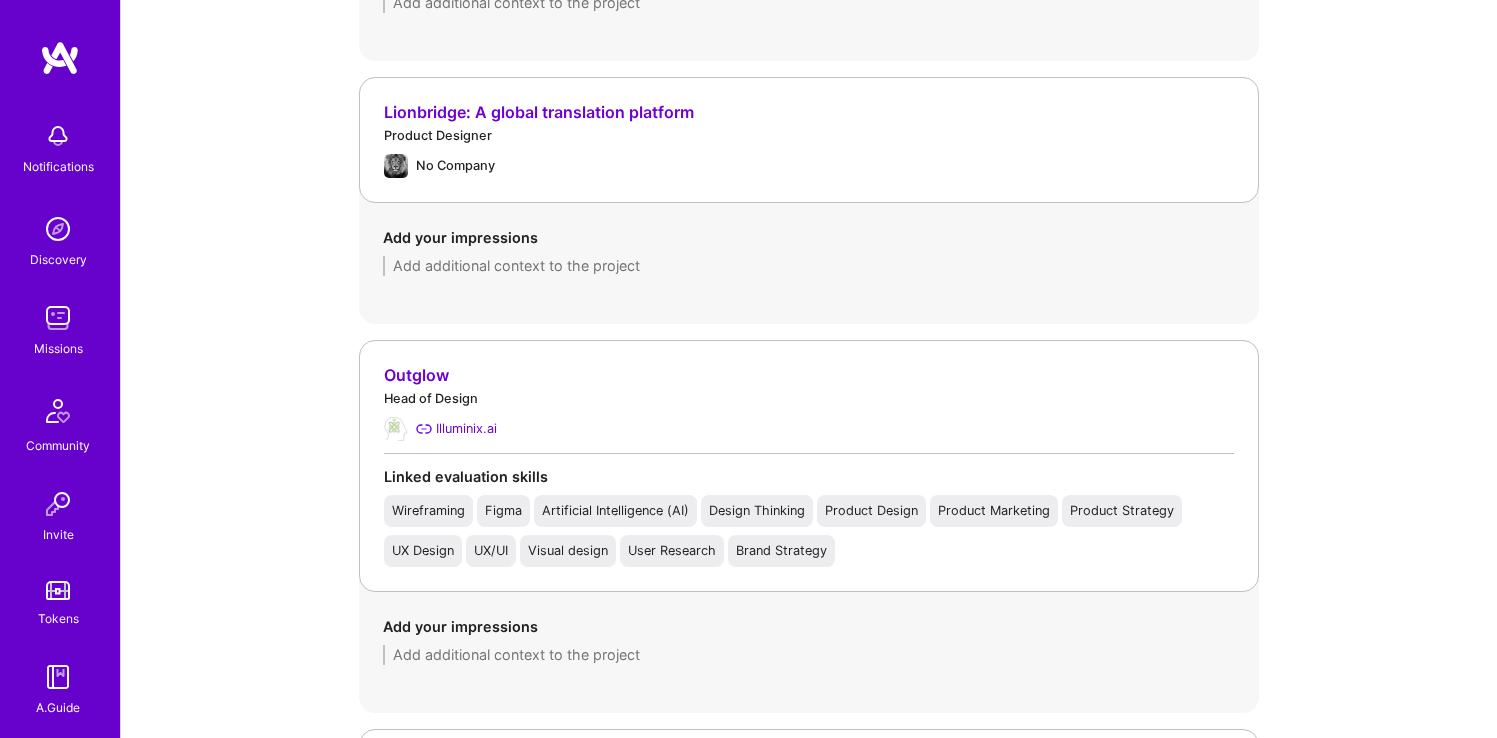 scroll, scrollTop: 3098, scrollLeft: 0, axis: vertical 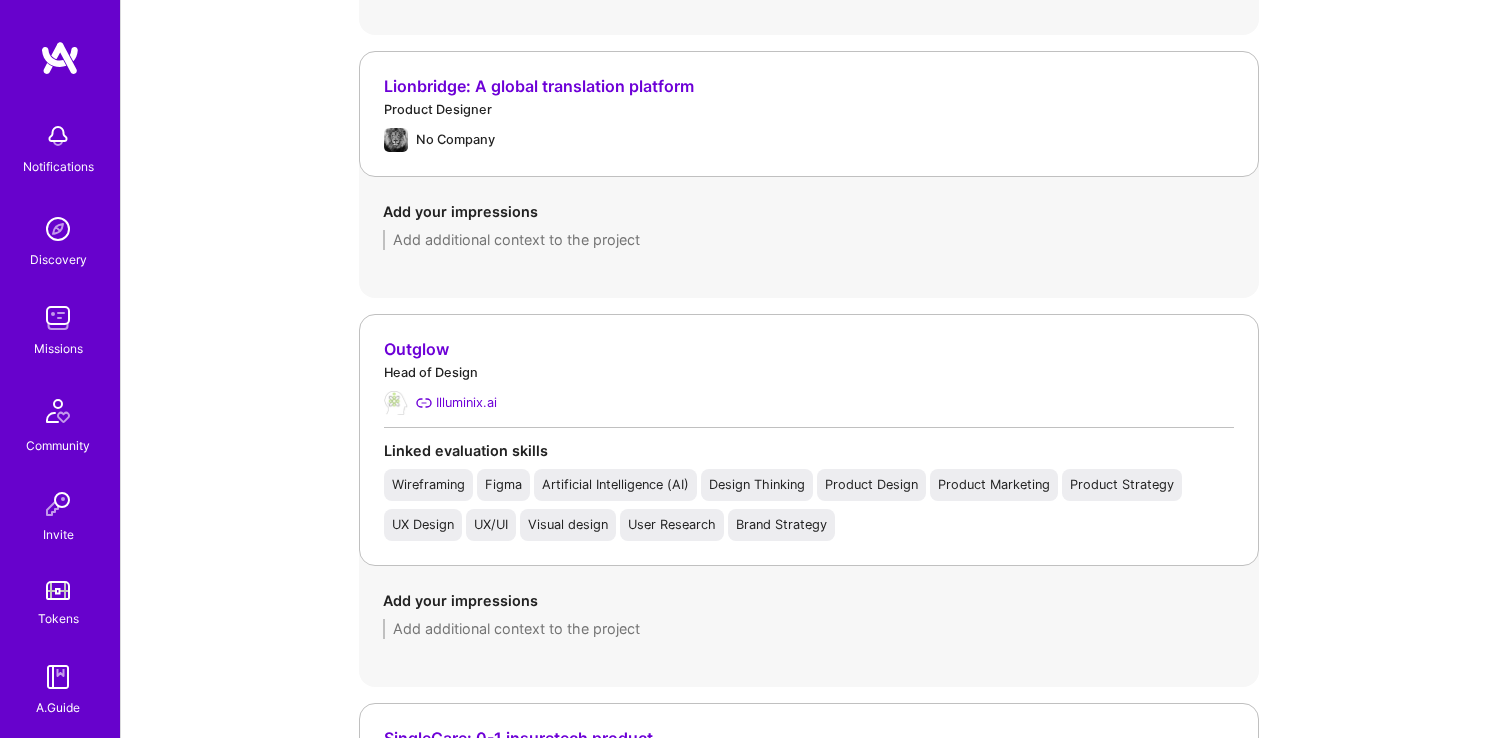 click on "Outglow Head of Design Illuminix.ai Linked evaluation skills Wireframing Figma Artificial Intelligence (AI) Design Thinking Product Design Product Marketing Product Strategy UX Design UX/UI Visual design User Research Brand Strategy Add your impressions" at bounding box center [809, 500] 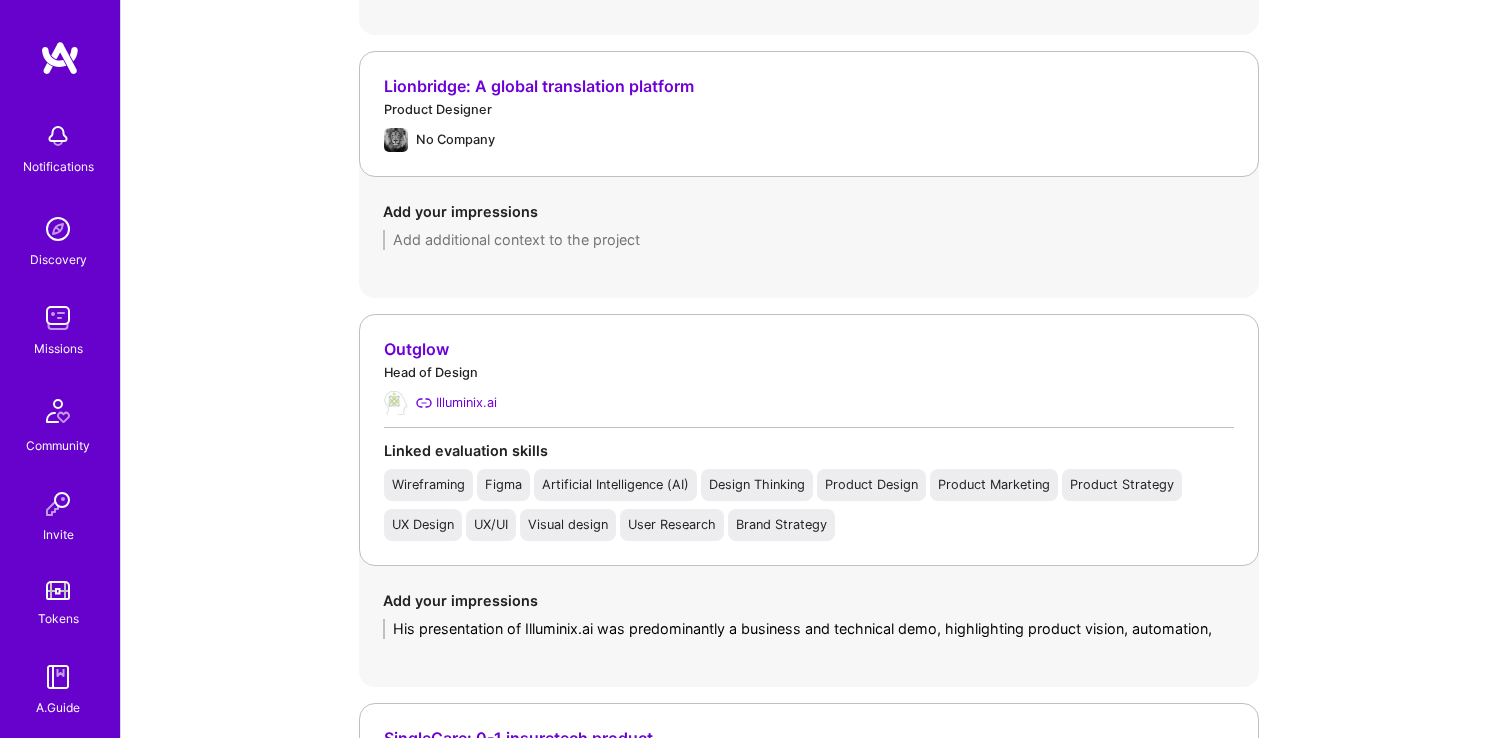 scroll, scrollTop: 0, scrollLeft: 0, axis: both 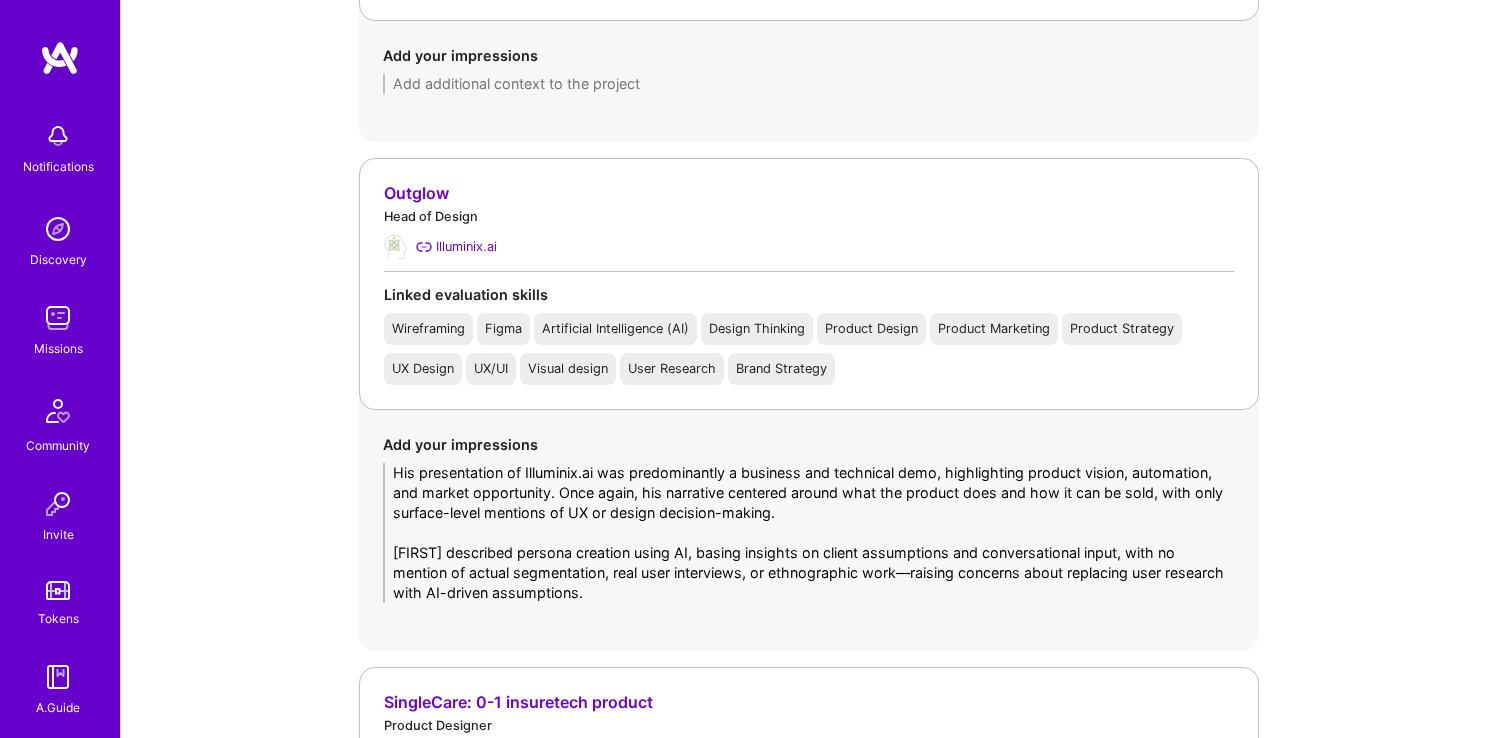 click on "His presentation of Illuminix.ai was predominantly a business and technical demo, highlighting product vision, automation, and market opportunity. Once again, his narrative centered around what the product does and how it can be sold, with only surface-level mentions of UX or design decision-making.
[FIRST] described persona creation using AI, basing insights on client assumptions and conversational input, with no mention of actual segmentation, real user interviews, or ethnographic work—raising concerns about replacing user research with AI-driven assumptions." at bounding box center (809, 533) 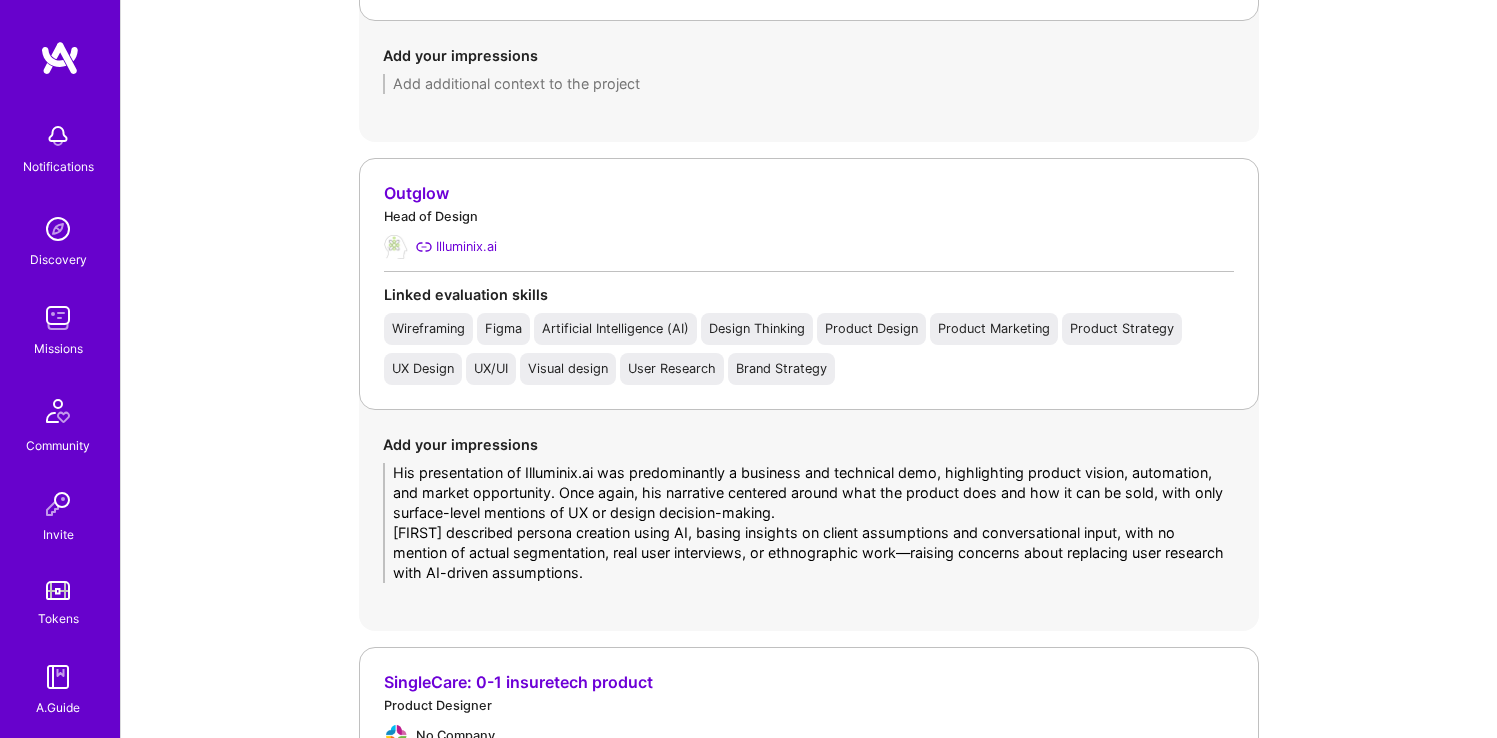 click on "His presentation of Illuminix.ai was predominantly a business and technical demo, highlighting product vision, automation, and market opportunity. Once again, his narrative centered around what the product does and how it can be sold, with only surface-level mentions of UX or design decision-making.
[FIRST] described persona creation using AI, basing insights on client assumptions and conversational input, with no mention of actual segmentation, real user interviews, or ethnographic work—raising concerns about replacing user research with AI-driven assumptions." at bounding box center [809, 523] 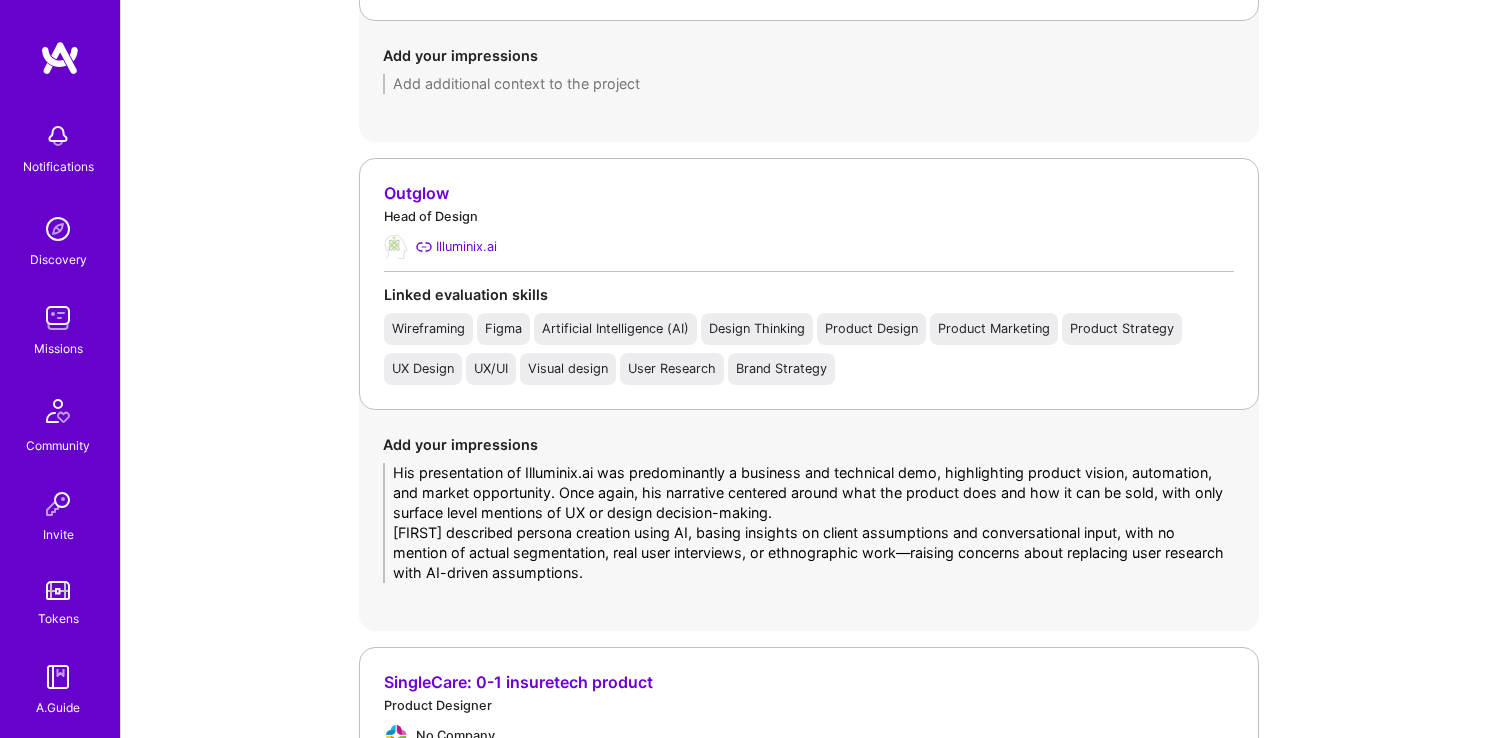 scroll, scrollTop: 3279, scrollLeft: 0, axis: vertical 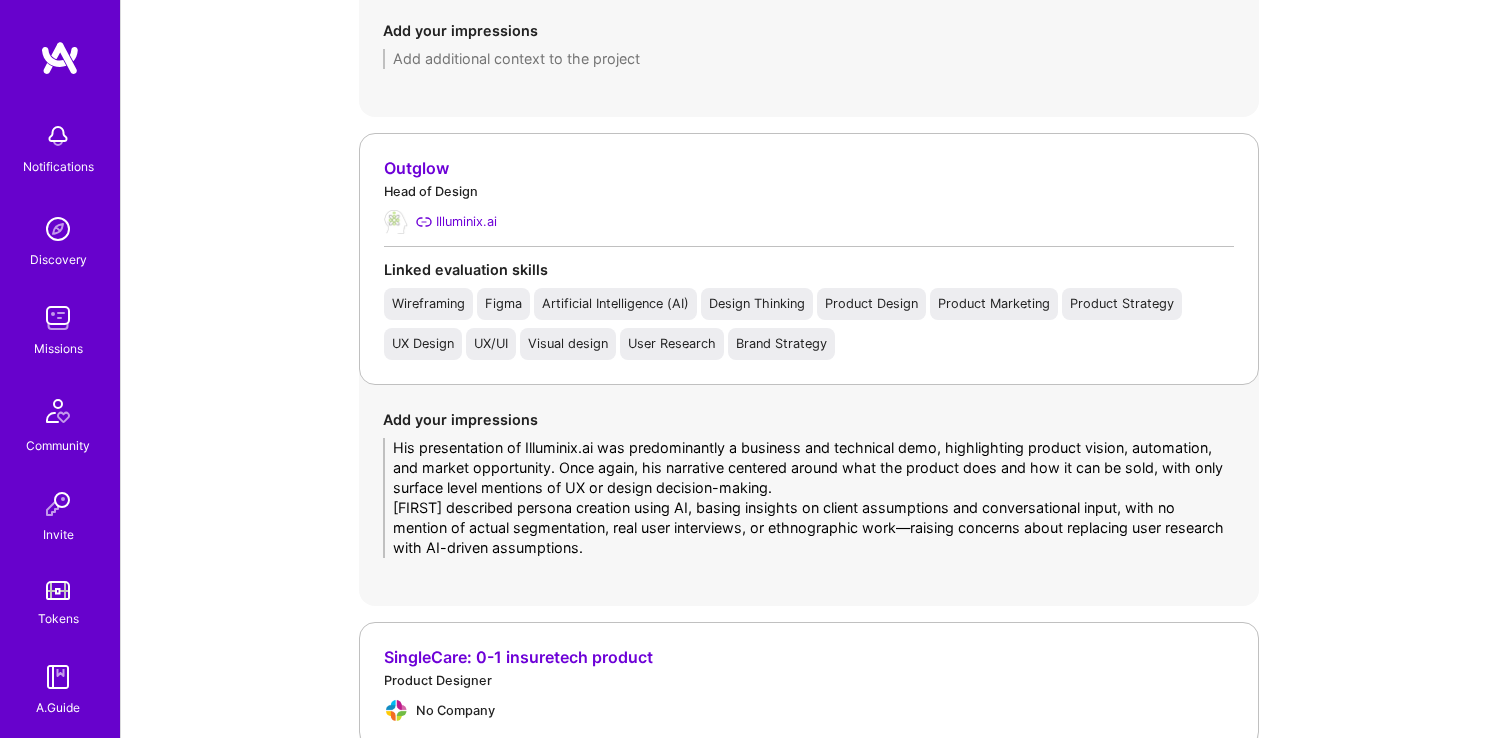 click on "His presentation of Illuminix.ai was predominantly a business and technical demo, highlighting product vision, automation, and market opportunity. Once again, his narrative centered around what the product does and how it can be sold, with only surface level mentions of UX or design decision-making.
[FIRST] described persona creation using AI, basing insights on client assumptions and conversational input, with no mention of actual segmentation, real user interviews, or ethnographic work—raising concerns about replacing user research with AI-driven assumptions." at bounding box center (809, 498) 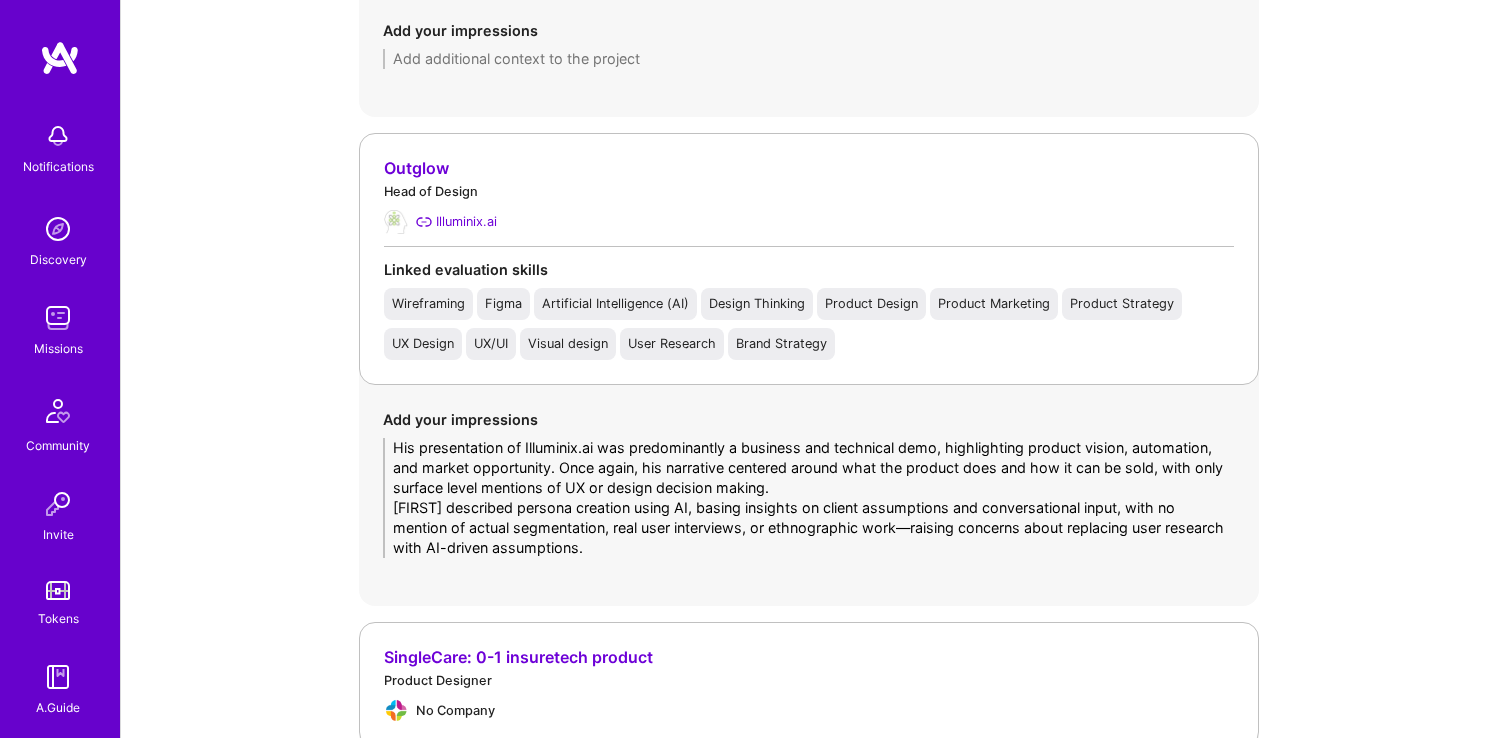 click on "His presentation of Illuminix.ai was predominantly a business and technical demo, highlighting product vision, automation, and market opportunity. Once again, his narrative centered around what the product does and how it can be sold, with only surface level mentions of UX or design decision making.
[FIRST] described persona creation using AI, basing insights on client assumptions and conversational input, with no mention of actual segmentation, real user interviews, or ethnographic work—raising concerns about replacing user research with AI-driven assumptions." at bounding box center (809, 498) 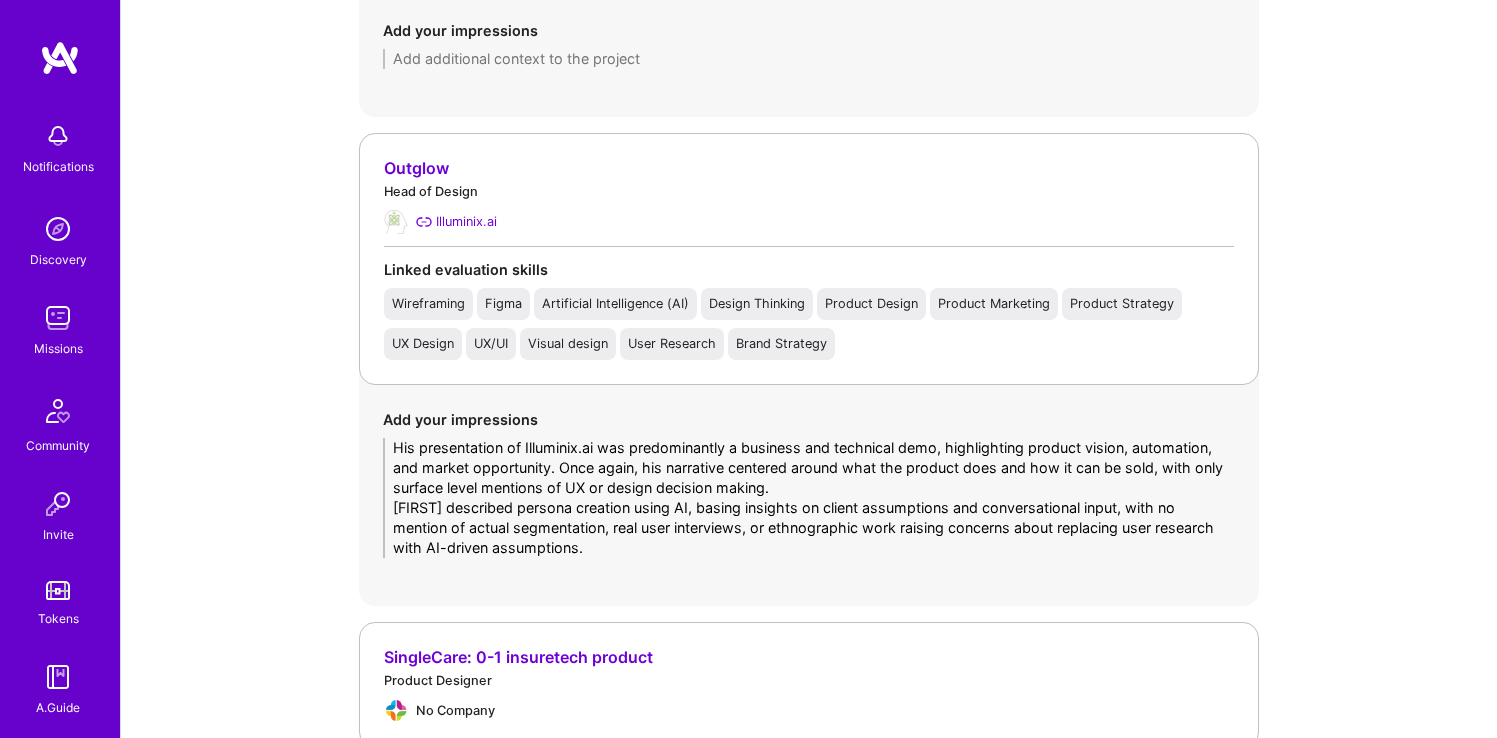 scroll, scrollTop: 3563, scrollLeft: 0, axis: vertical 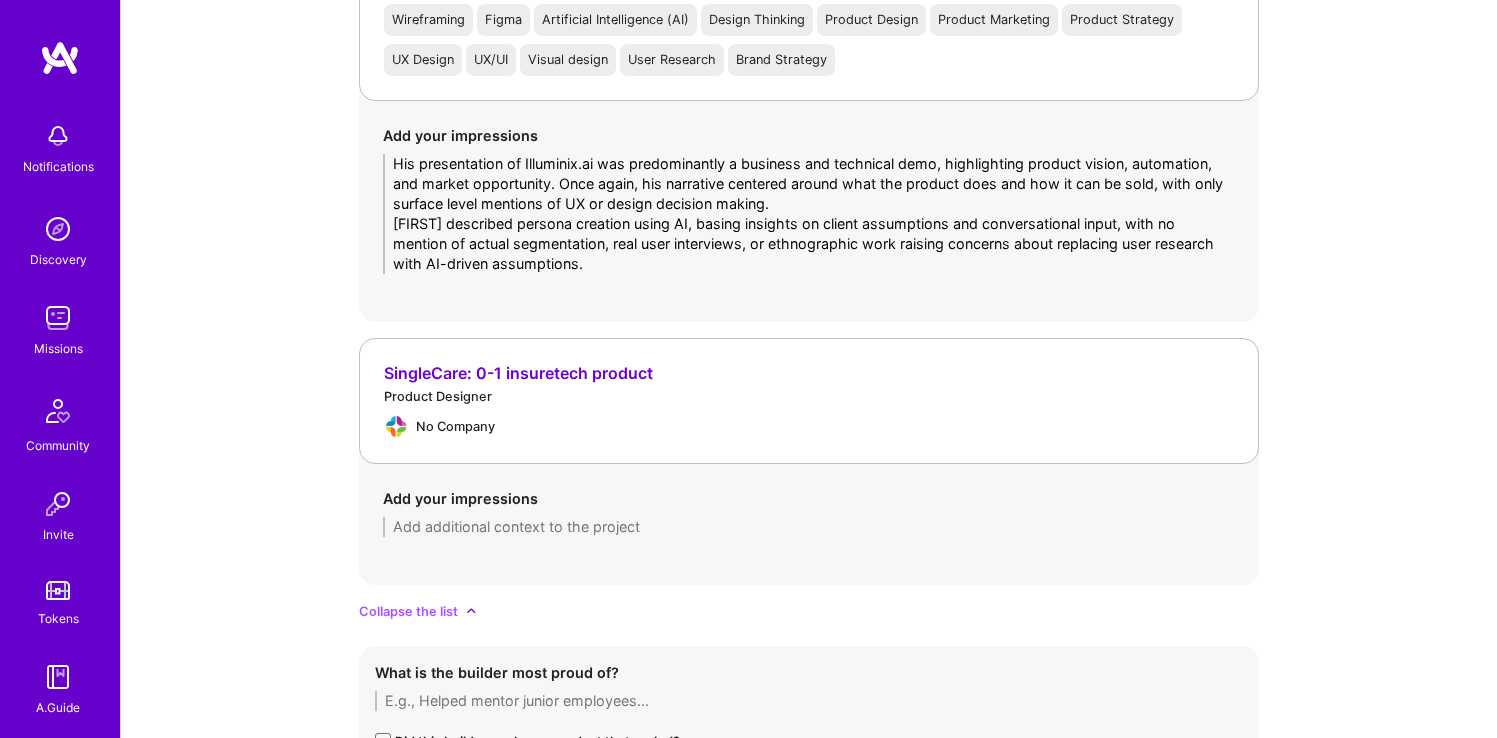 type on "His presentation of Illuminix.ai was predominantly a business and technical demo, highlighting product vision, automation, and market opportunity. Once again, his narrative centered around what the product does and how it can be sold, with only surface level mentions of UX or design decision making.
[FIRST] described persona creation using AI, basing insights on client assumptions and conversational input, with no mention of actual segmentation, real user interviews, or ethnographic work raising concerns about replacing user research with AI-driven assumptions." 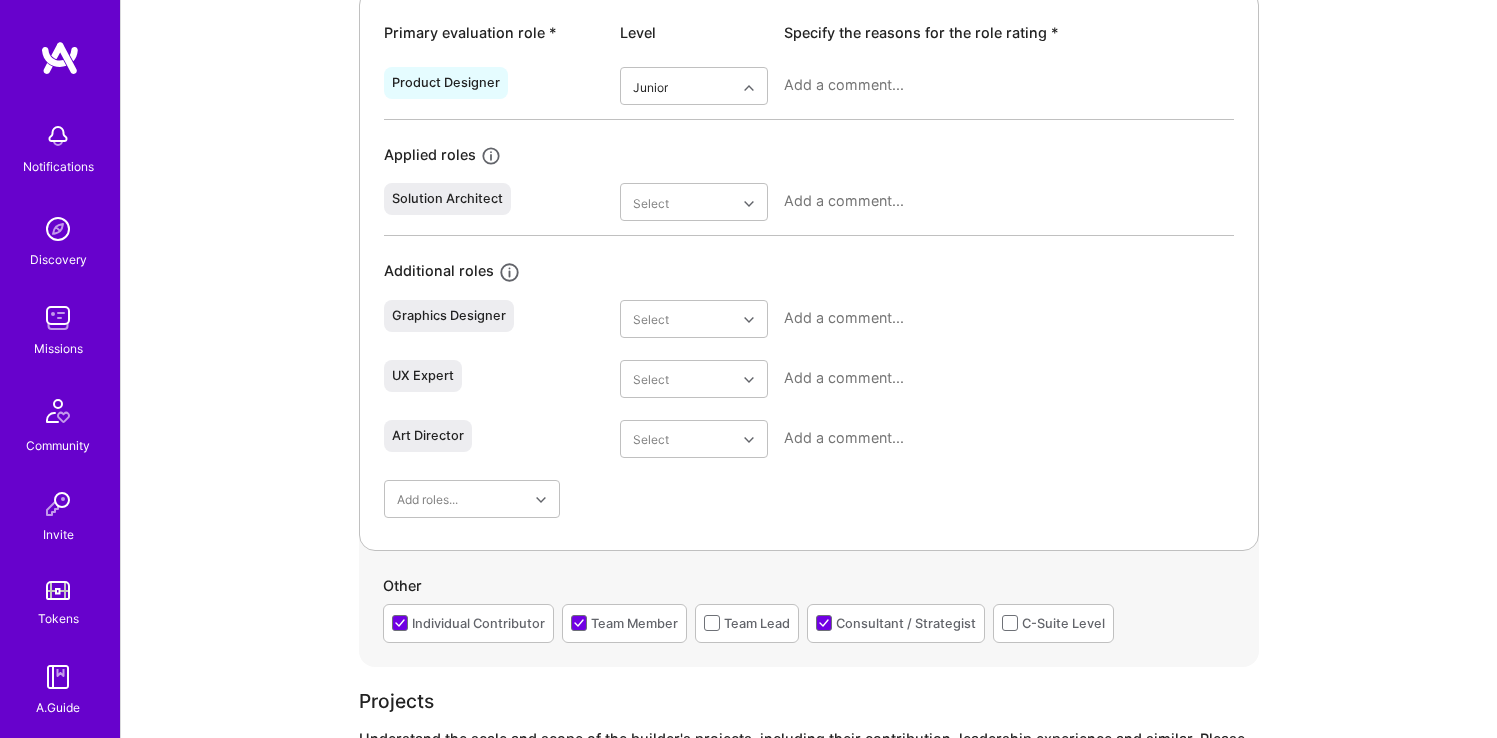 scroll, scrollTop: 668, scrollLeft: 0, axis: vertical 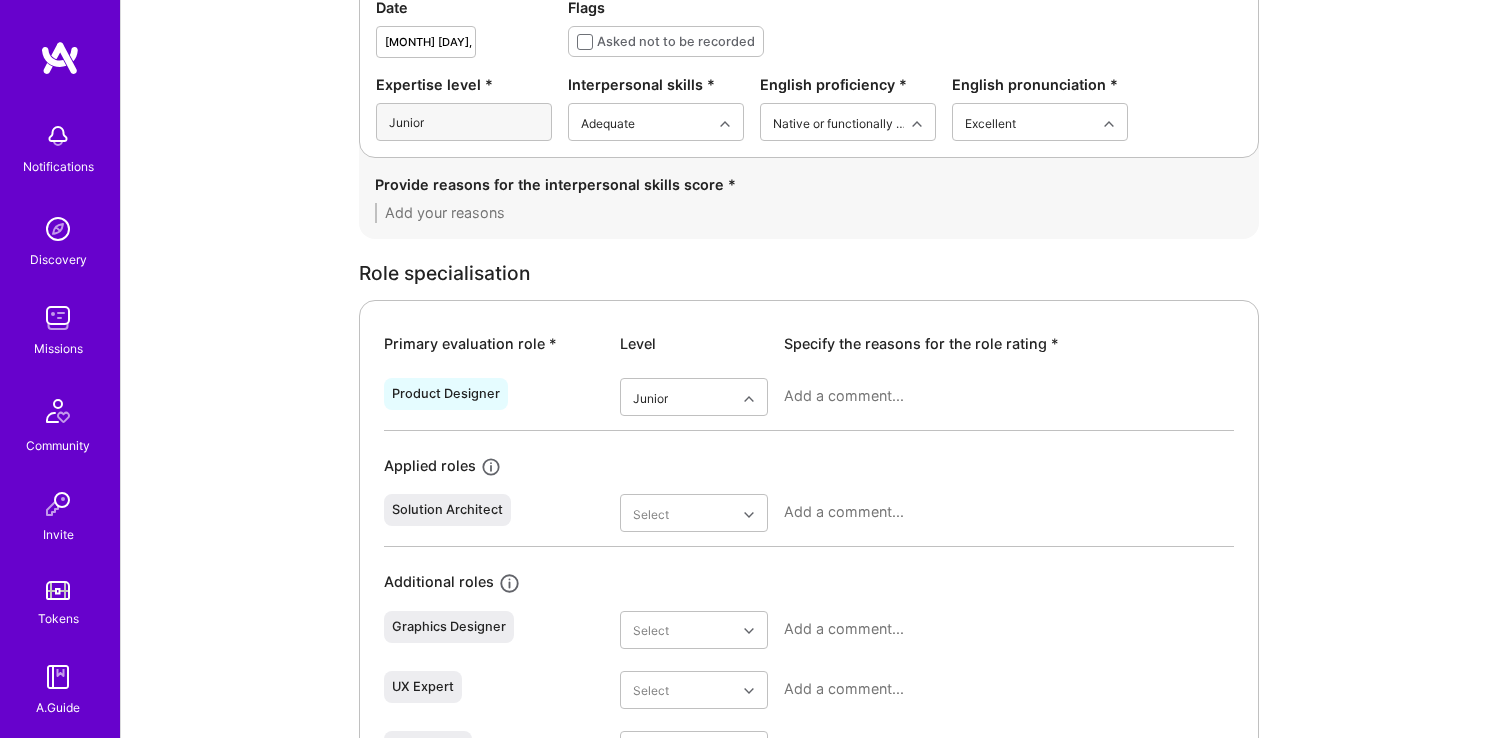 click at bounding box center (1009, 396) 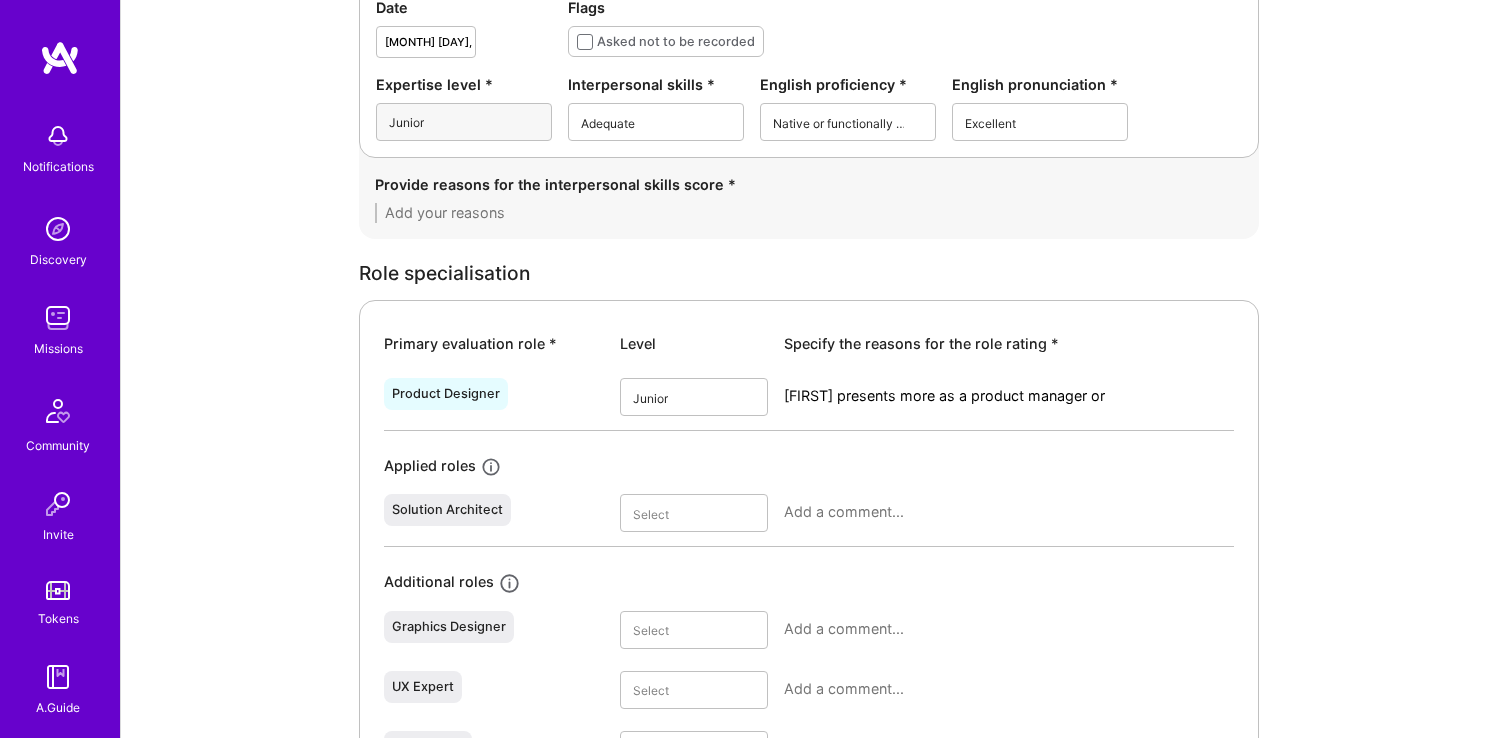 scroll, scrollTop: 0, scrollLeft: 0, axis: both 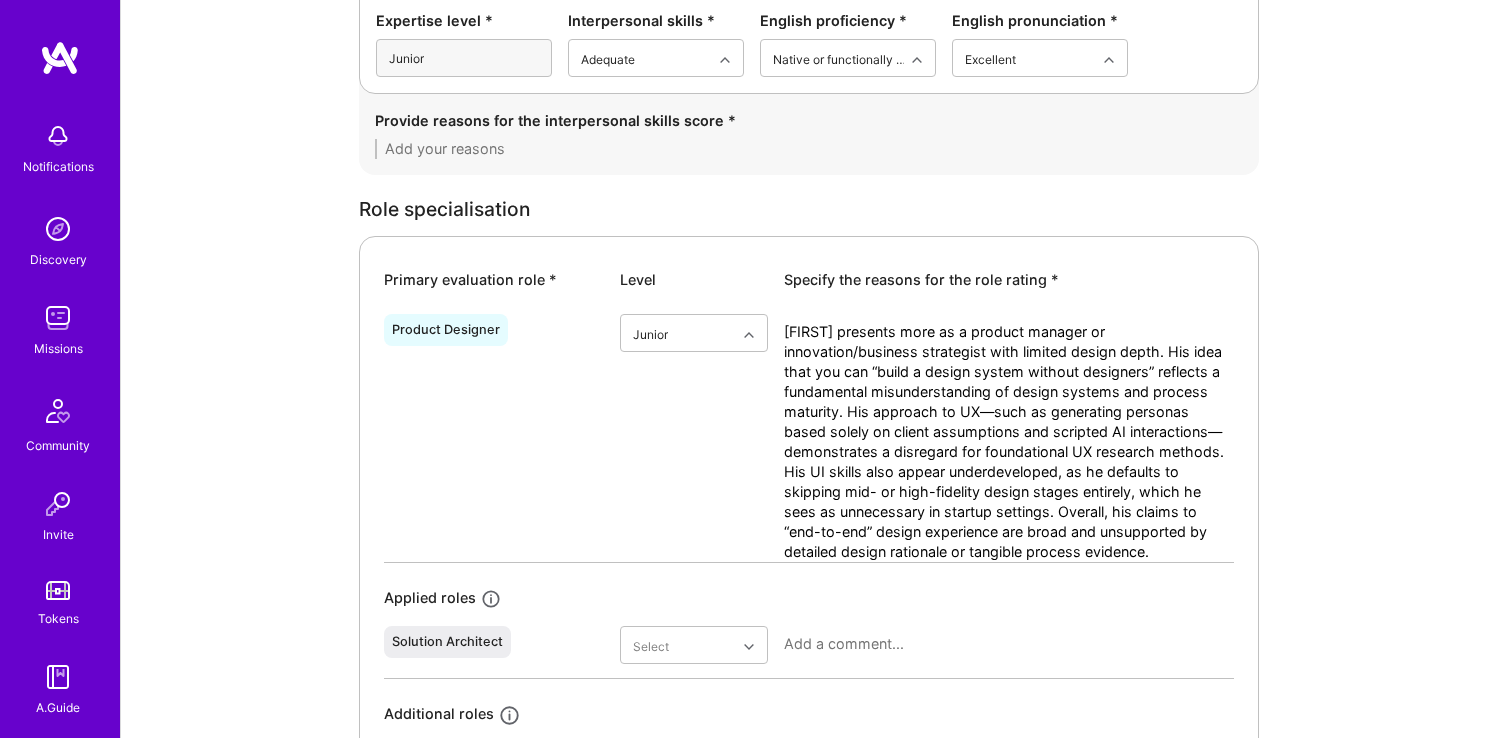 click on "[FIRST] presents more as a product manager or innovation/business strategist with limited design depth. His idea that you can “build a design system without designers” reflects a fundamental misunderstanding of design systems and process maturity. His approach to UX—such as generating personas based solely on client assumptions and scripted AI interactions—demonstrates a disregard for foundational UX research methods. His UI skills also appear underdeveloped, as he defaults to skipping mid- or high-fidelity design stages entirely, which he sees as unnecessary in startup settings. Overall, his claims to “end-to-end” design experience are broad and unsupported by detailed design rationale or tangible process evidence." at bounding box center (1009, 442) 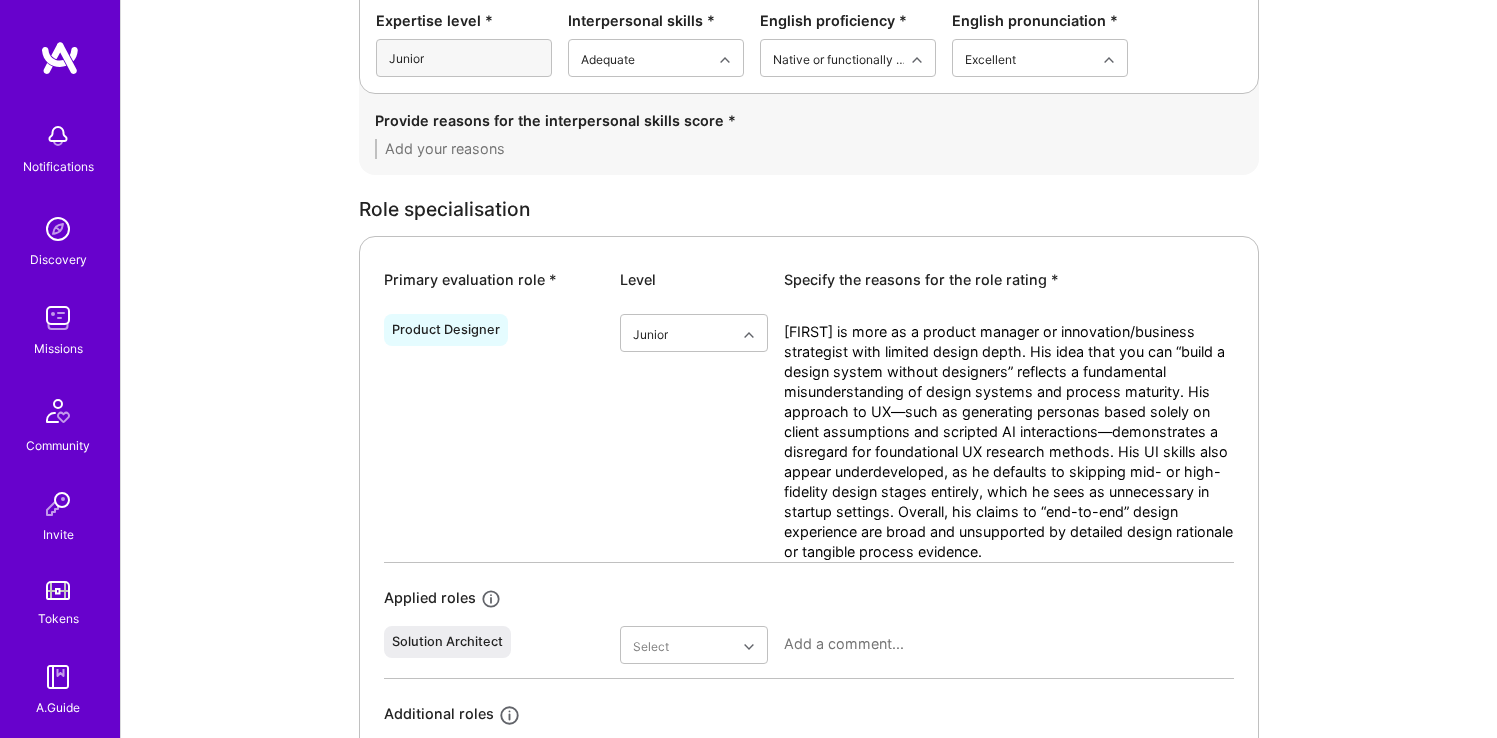 click on "[FIRST] is more as a product manager or innovation/business strategist with limited design depth. His idea that you can “build a design system without designers” reflects a fundamental misunderstanding of design systems and process maturity. His approach to UX—such as generating personas based solely on client assumptions and scripted AI interactions—demonstrates a disregard for foundational UX research methods. His UI skills also appear underdeveloped, as he defaults to skipping mid- or high-fidelity design stages entirely, which he sees as unnecessary in startup settings. Overall, his claims to “end-to-end” design experience are broad and unsupported by detailed design rationale or tangible process evidence." at bounding box center [1009, 442] 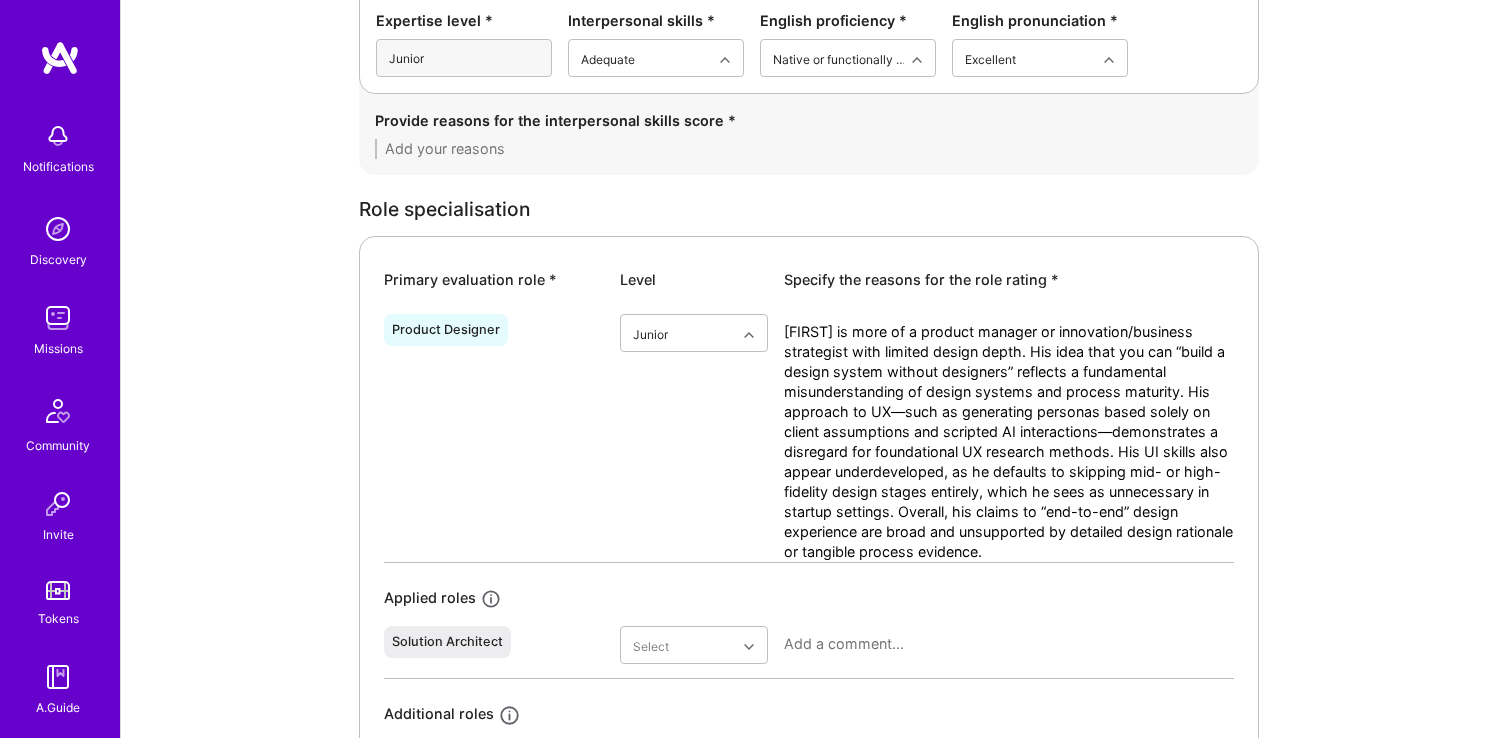 click on "[FIRST] is more of a product manager or innovation/business strategist with limited design depth. His idea that you can “build a design system without designers” reflects a fundamental misunderstanding of design systems and process maturity. His approach to UX—such as generating personas based solely on client assumptions and scripted AI interactions—demonstrates a disregard for foundational UX research methods. His UI skills also appear underdeveloped, as he defaults to skipping mid- or high-fidelity design stages entirely, which he sees as unnecessary in startup settings. Overall, his claims to “end-to-end” design experience are broad and unsupported by detailed design rationale or tangible process evidence." at bounding box center (1009, 442) 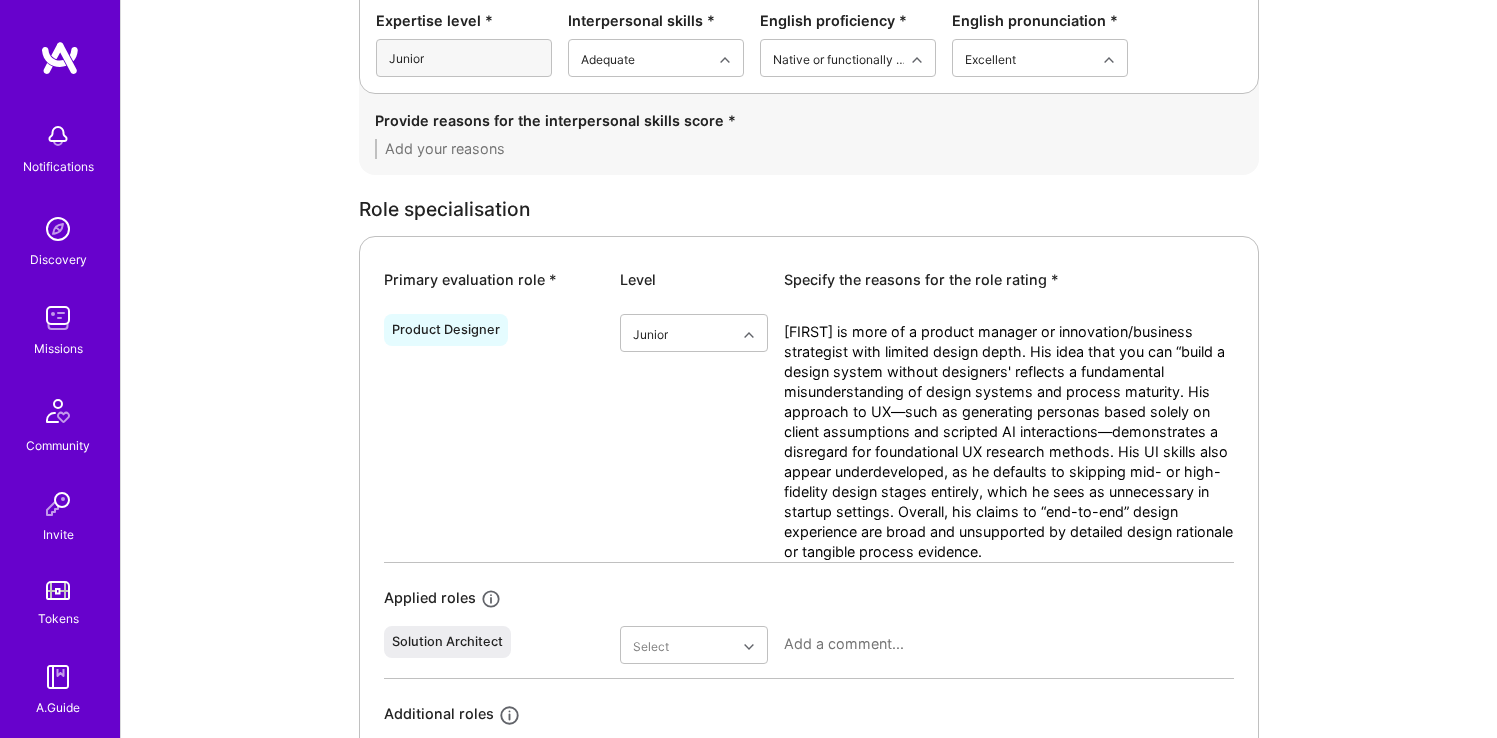 click on "[FIRST] is more of a product manager or innovation/business strategist with limited design depth. His idea that you can “build a design system without designers' reflects a fundamental misunderstanding of design systems and process maturity. His approach to UX—such as generating personas based solely on client assumptions and scripted AI interactions—demonstrates a disregard for foundational UX research methods. His UI skills also appear underdeveloped, as he defaults to skipping mid- or high-fidelity design stages entirely, which he sees as unnecessary in startup settings. Overall, his claims to “end-to-end” design experience are broad and unsupported by detailed design rationale or tangible process evidence." at bounding box center [1009, 442] 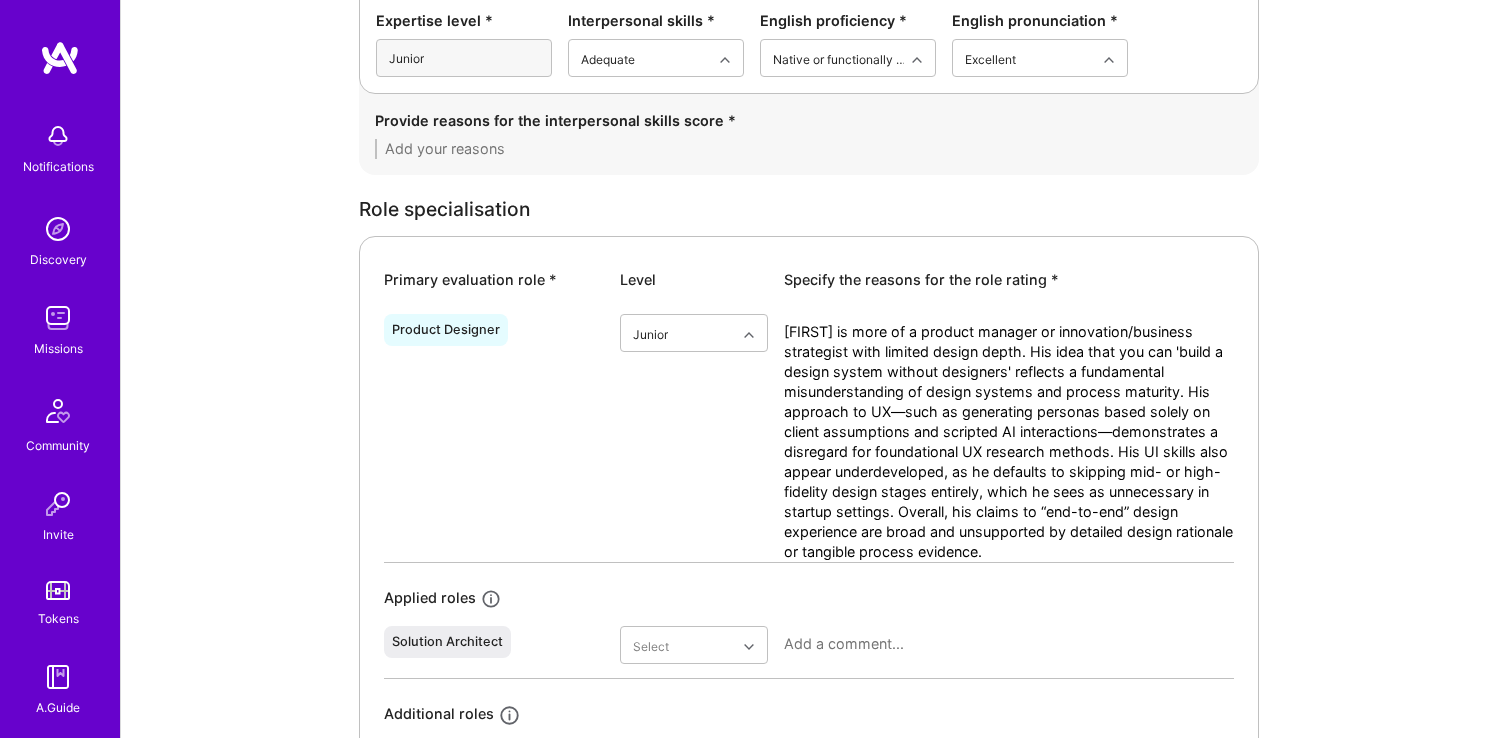 click on "[FIRST] is more of a product manager or innovation/business strategist with limited design depth. His idea that you can 'build a design system without designers' reflects a fundamental misunderstanding of design systems and process maturity. His approach to UX—such as generating personas based solely on client assumptions and scripted AI interactions—demonstrates a disregard for foundational UX research methods. His UI skills also appear underdeveloped, as he defaults to skipping mid- or high-fidelity design stages entirely, which he sees as unnecessary in startup settings. Overall, his claims to “end-to-end” design experience are broad and unsupported by detailed design rationale or tangible process evidence." at bounding box center [1009, 442] 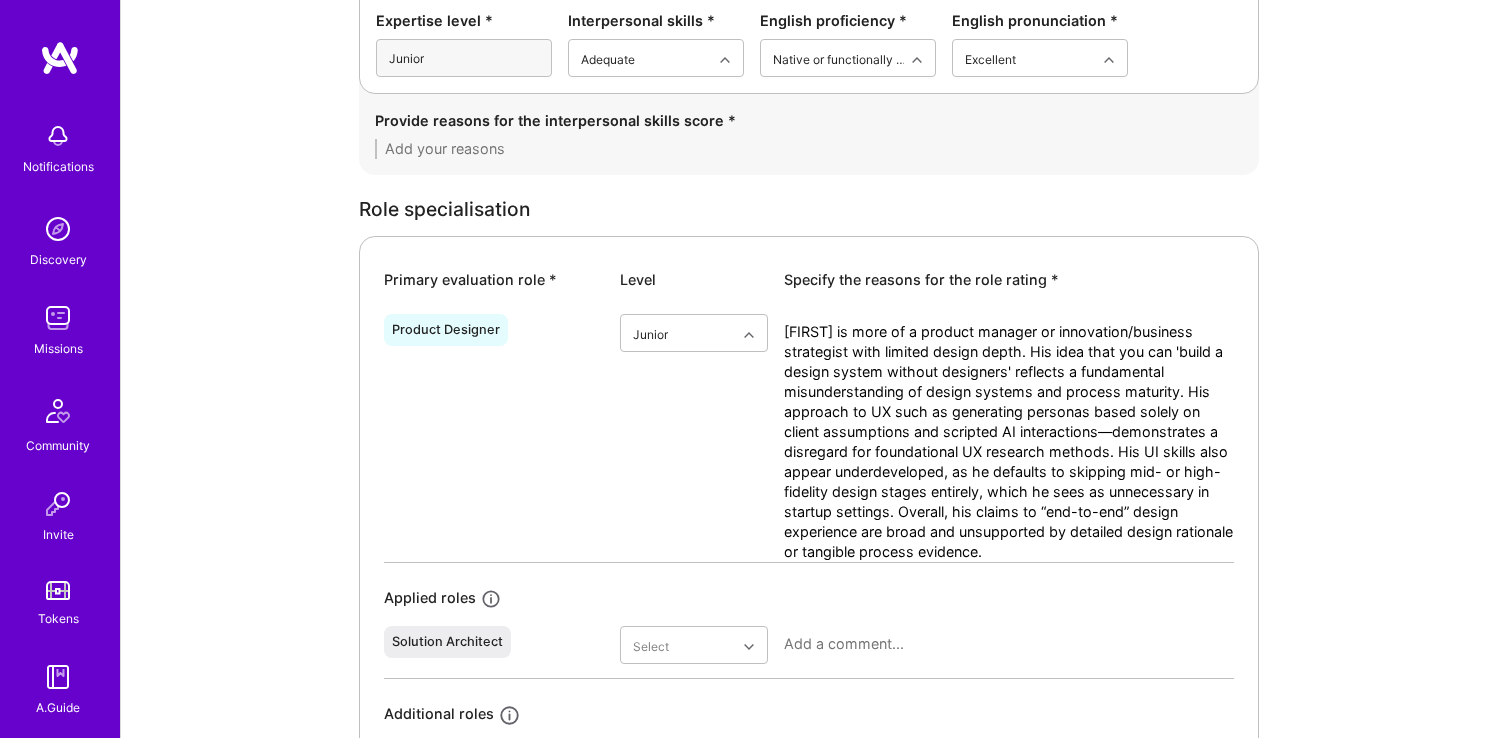 click on "[FIRST] is more of a product manager or innovation/business strategist with limited design depth. His idea that you can 'build a design system without designers' reflects a fundamental misunderstanding of design systems and process maturity. His approach to UX such as generating personas based solely on client assumptions and scripted AI interactions—demonstrates a disregard for foundational UX research methods. His UI skills also appear underdeveloped, as he defaults to skipping mid- or high-fidelity design stages entirely, which he sees as unnecessary in startup settings. Overall, his claims to “end-to-end” design experience are broad and unsupported by detailed design rationale or tangible process evidence." at bounding box center (1009, 442) 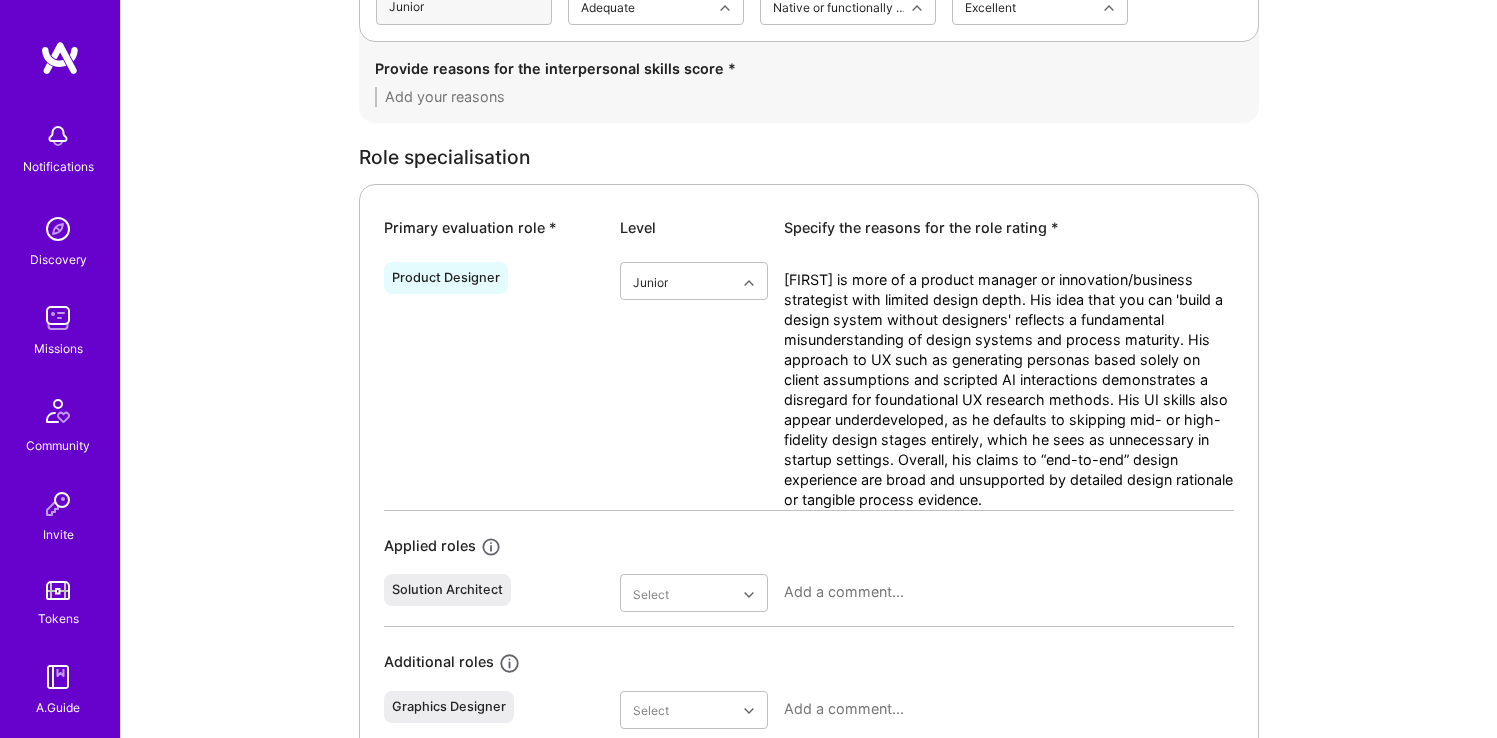 scroll, scrollTop: 819, scrollLeft: 0, axis: vertical 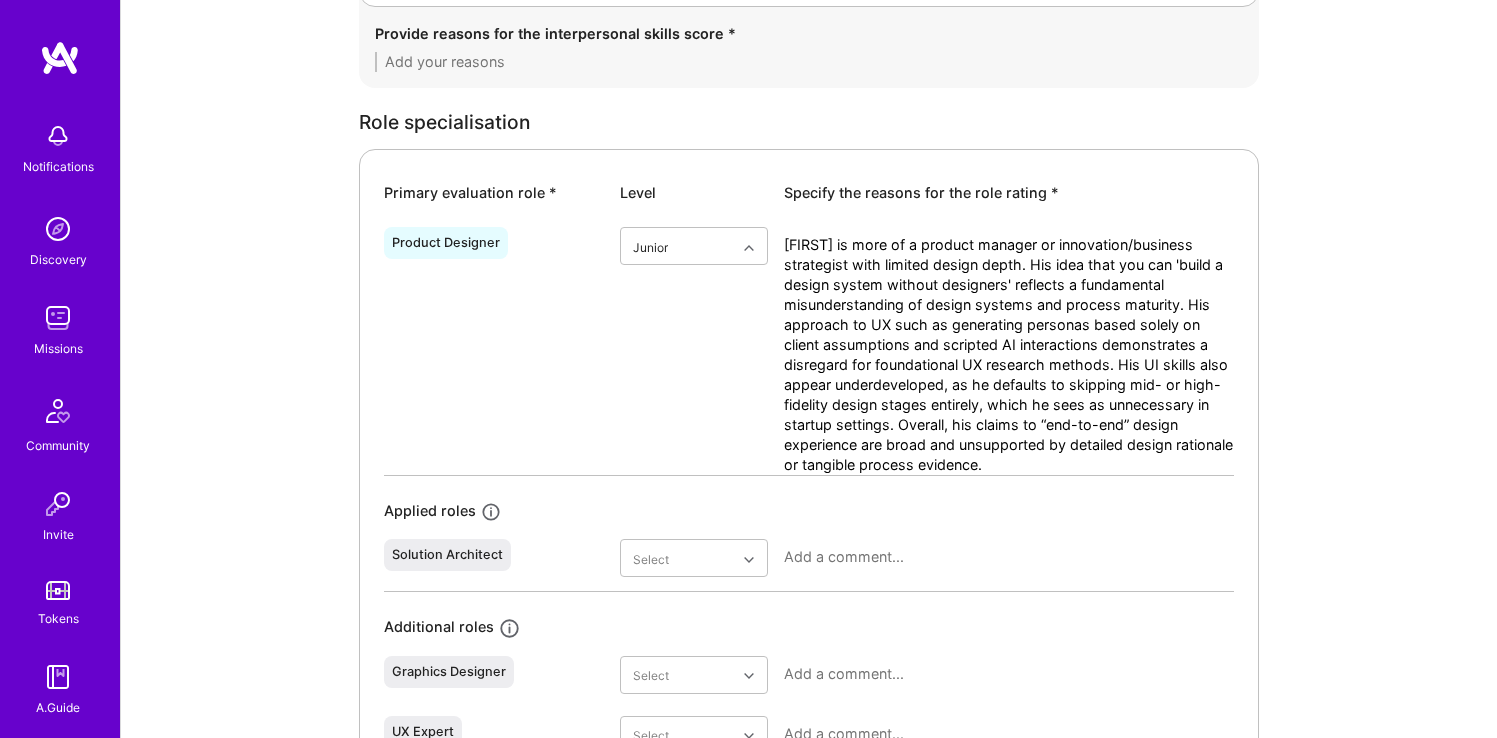 click on "[FIRST] is more of a product manager or innovation/business strategist with limited design depth. His idea that you can 'build a design system without designers' reflects a fundamental misunderstanding of design systems and process maturity. His approach to UX such as generating personas based solely on client assumptions and scripted AI interactions demonstrates a disregard for foundational UX research methods. His UI skills also appear underdeveloped, as he defaults to skipping mid- or high-fidelity design stages entirely, which he sees as unnecessary in startup settings. Overall, his claims to “end-to-end” design experience are broad and unsupported by detailed design rationale or tangible process evidence." at bounding box center [1009, 355] 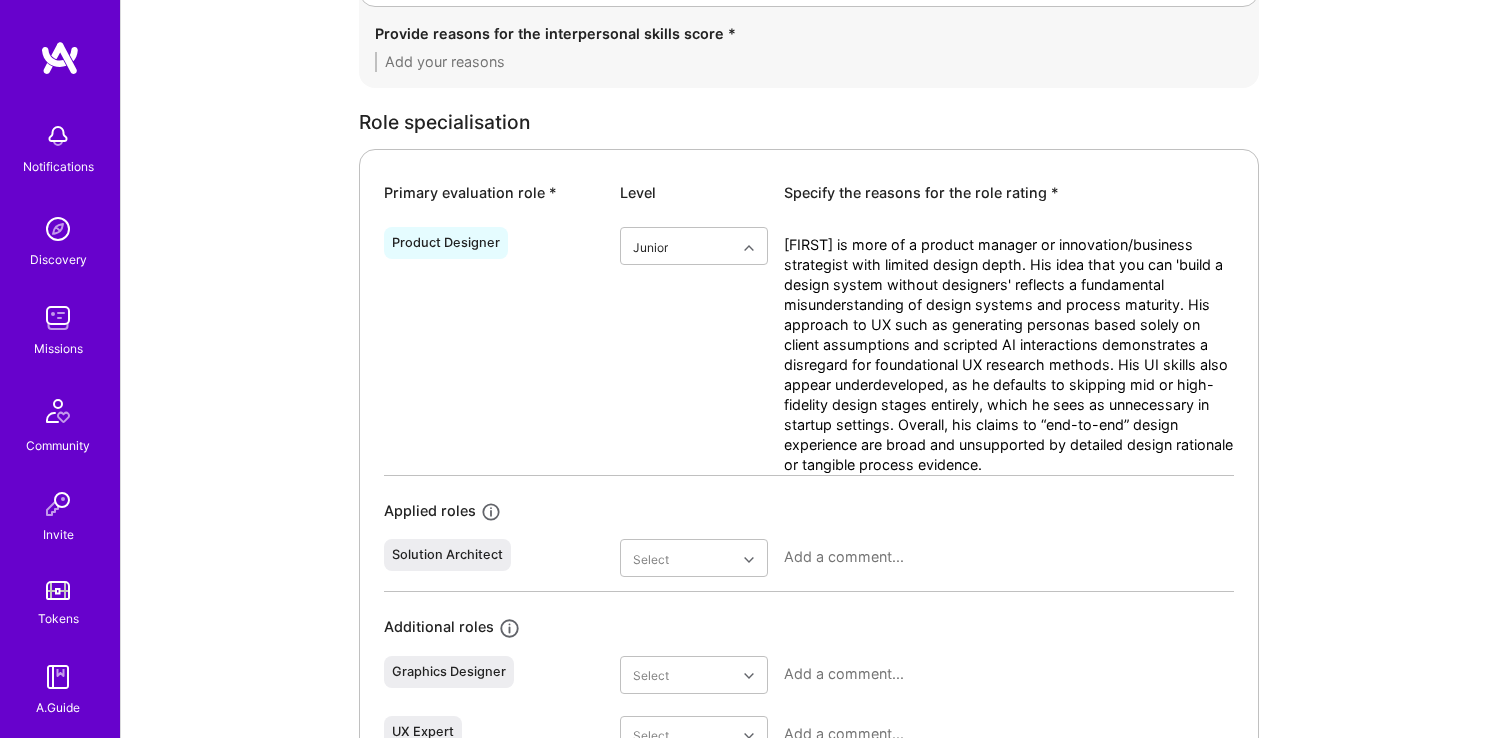 click on "[FIRST] is more of a product manager or innovation/business strategist with limited design depth. His idea that you can 'build a design system without designers' reflects a fundamental misunderstanding of design systems and process maturity. His approach to UX such as generating personas based solely on client assumptions and scripted AI interactions demonstrates a disregard for foundational UX research methods. His UI skills also appear underdeveloped, as he defaults to skipping mid or high-fidelity design stages entirely, which he sees as unnecessary in startup settings. Overall, his claims to “end-to-end” design experience are broad and unsupported by detailed design rationale or tangible process evidence." at bounding box center [1009, 355] 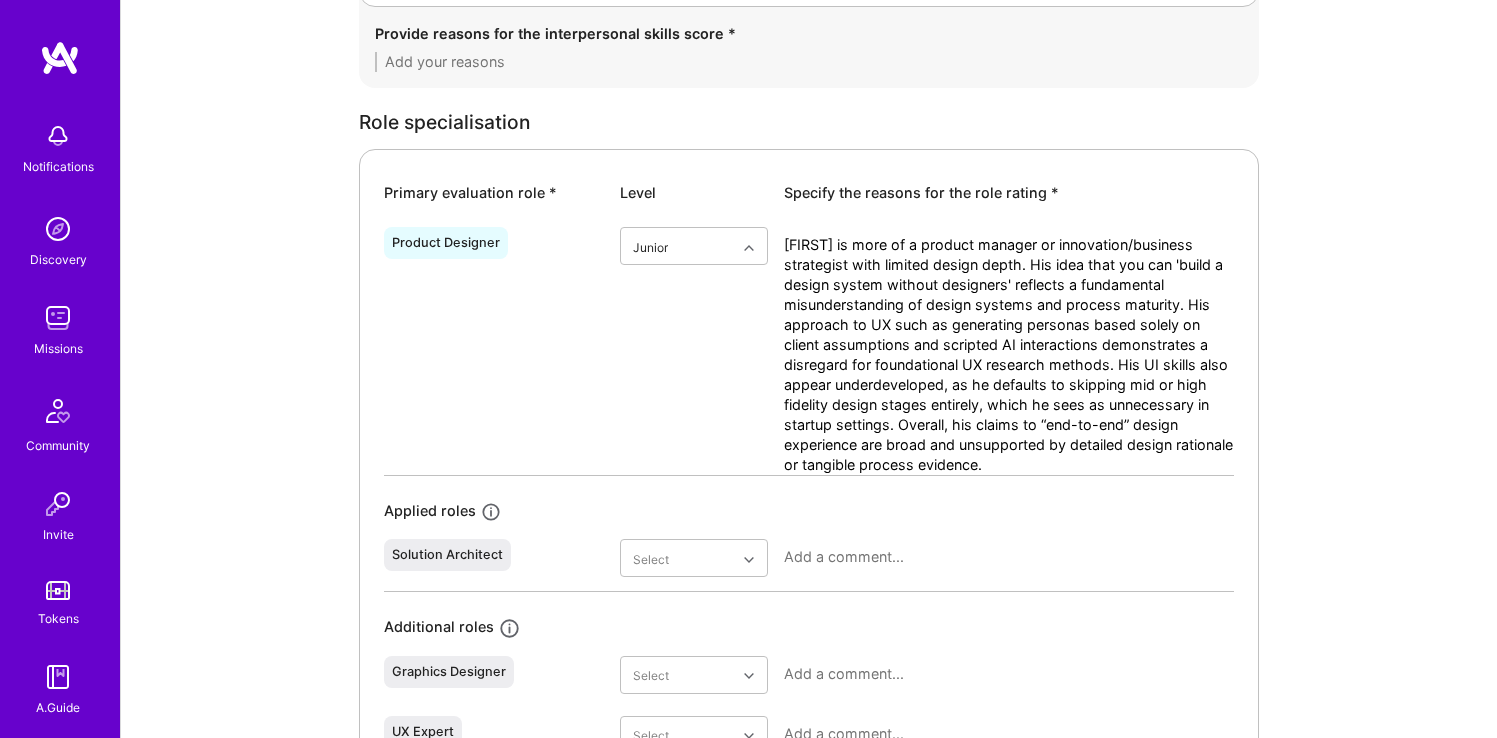 click on "[FIRST] is more of a product manager or innovation/business strategist with limited design depth. His idea that you can 'build a design system without designers' reflects a fundamental misunderstanding of design systems and process maturity. His approach to UX such as generating personas based solely on client assumptions and scripted AI interactions demonstrates a disregard for foundational UX research methods. His UI skills also appear underdeveloped, as he defaults to skipping mid or high fidelity design stages entirely, which he sees as unnecessary in startup settings. Overall, his claims to “end-to-end” design experience are broad and unsupported by detailed design rationale or tangible process evidence." at bounding box center [1009, 355] 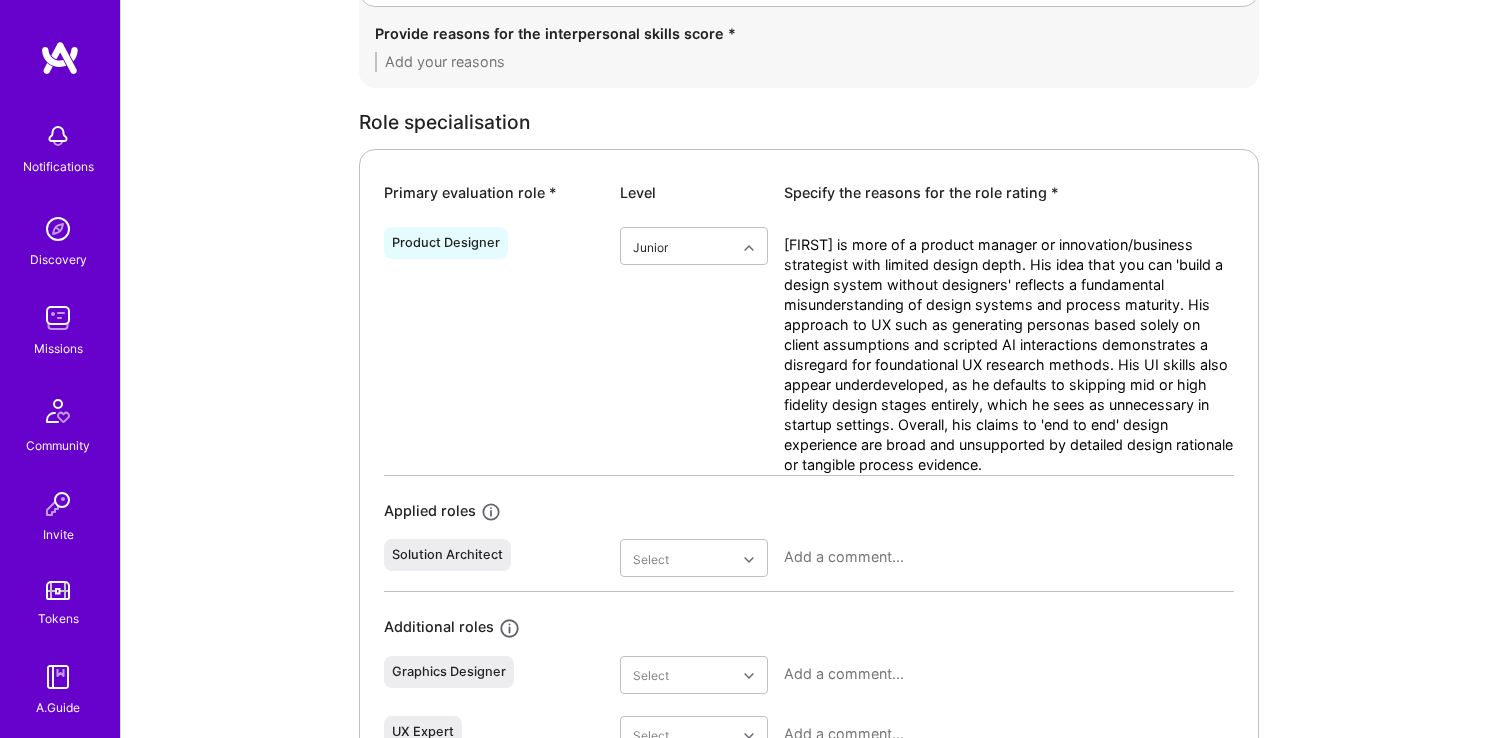 scroll, scrollTop: 845, scrollLeft: 0, axis: vertical 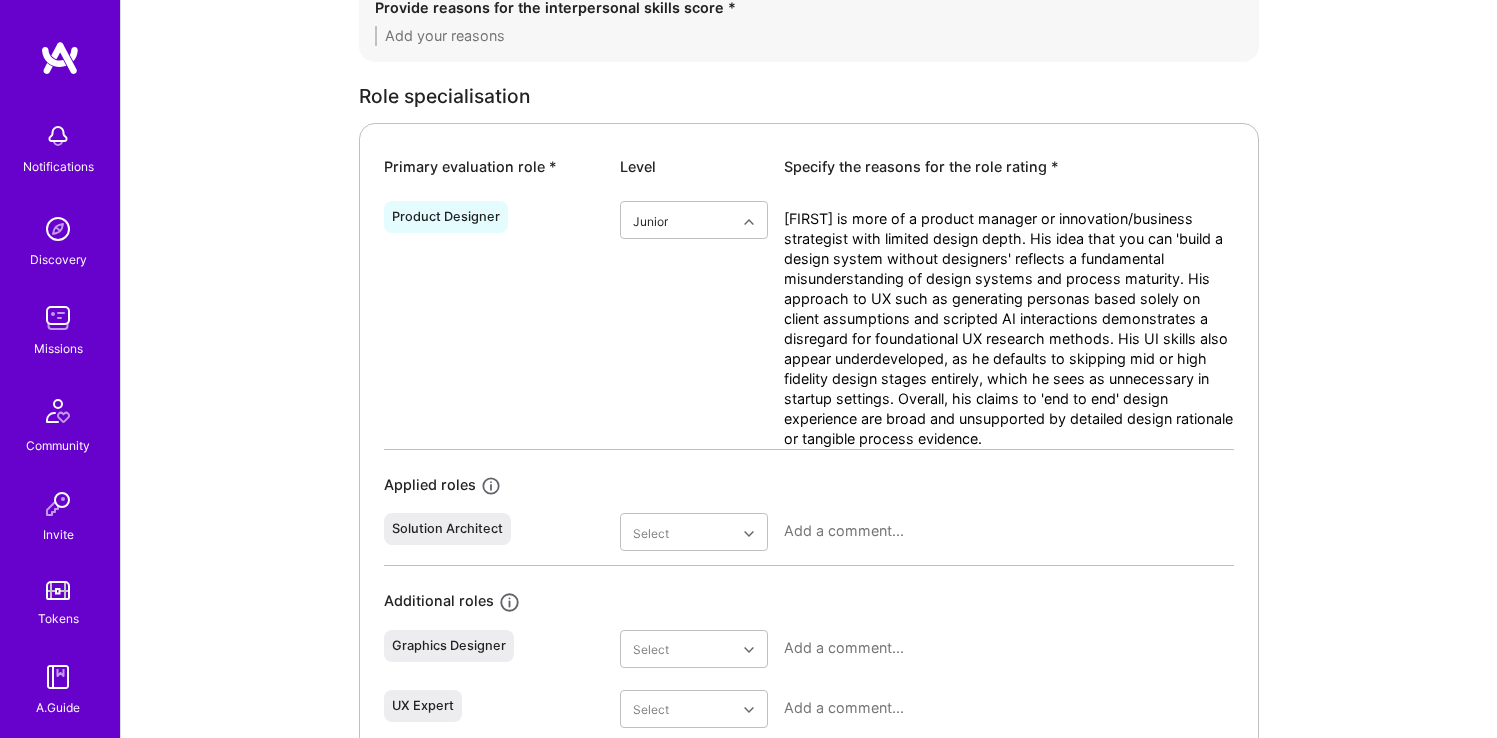 type on "[FIRST] is more of a product manager or innovation/business strategist with limited design depth. His idea that you can 'build a design system without designers' reflects a fundamental misunderstanding of design systems and process maturity. His approach to UX such as generating personas based solely on client assumptions and scripted AI interactions demonstrates a disregard for foundational UX research methods. His UI skills also appear underdeveloped, as he defaults to skipping mid or high fidelity design stages entirely, which he sees as unnecessary in startup settings. Overall, his claims to 'end to end' design experience are broad and unsupported by detailed design rationale or tangible process evidence." 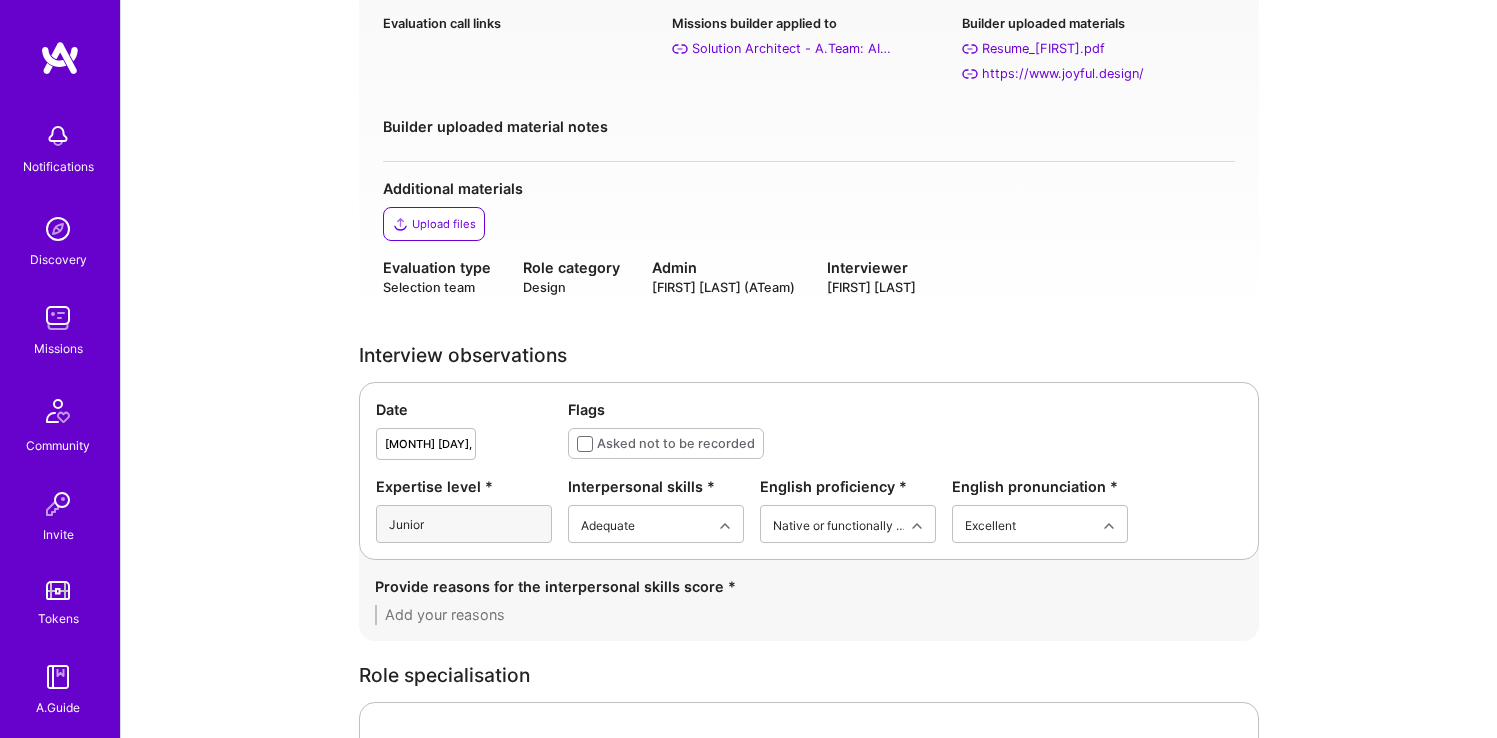 scroll, scrollTop: 641, scrollLeft: 0, axis: vertical 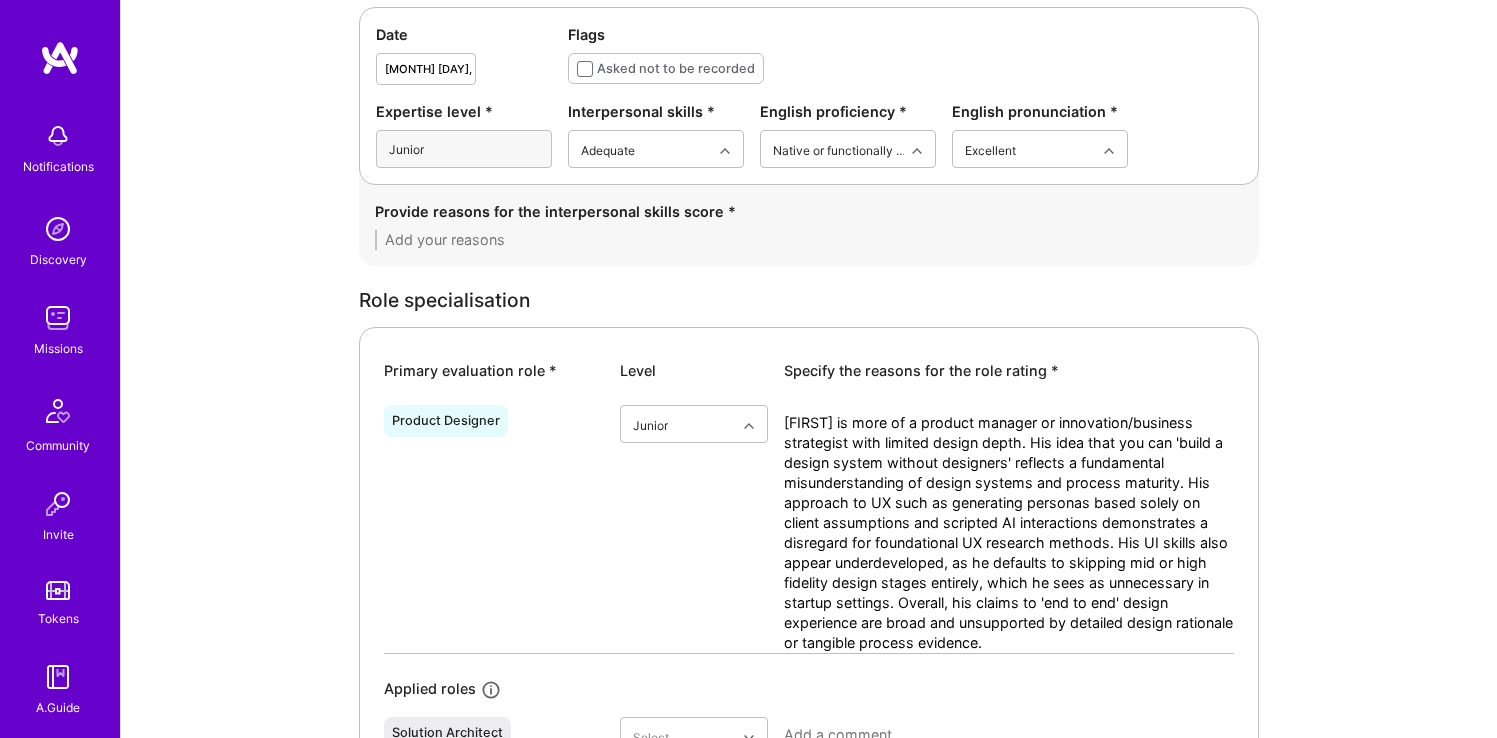 click at bounding box center [809, 240] 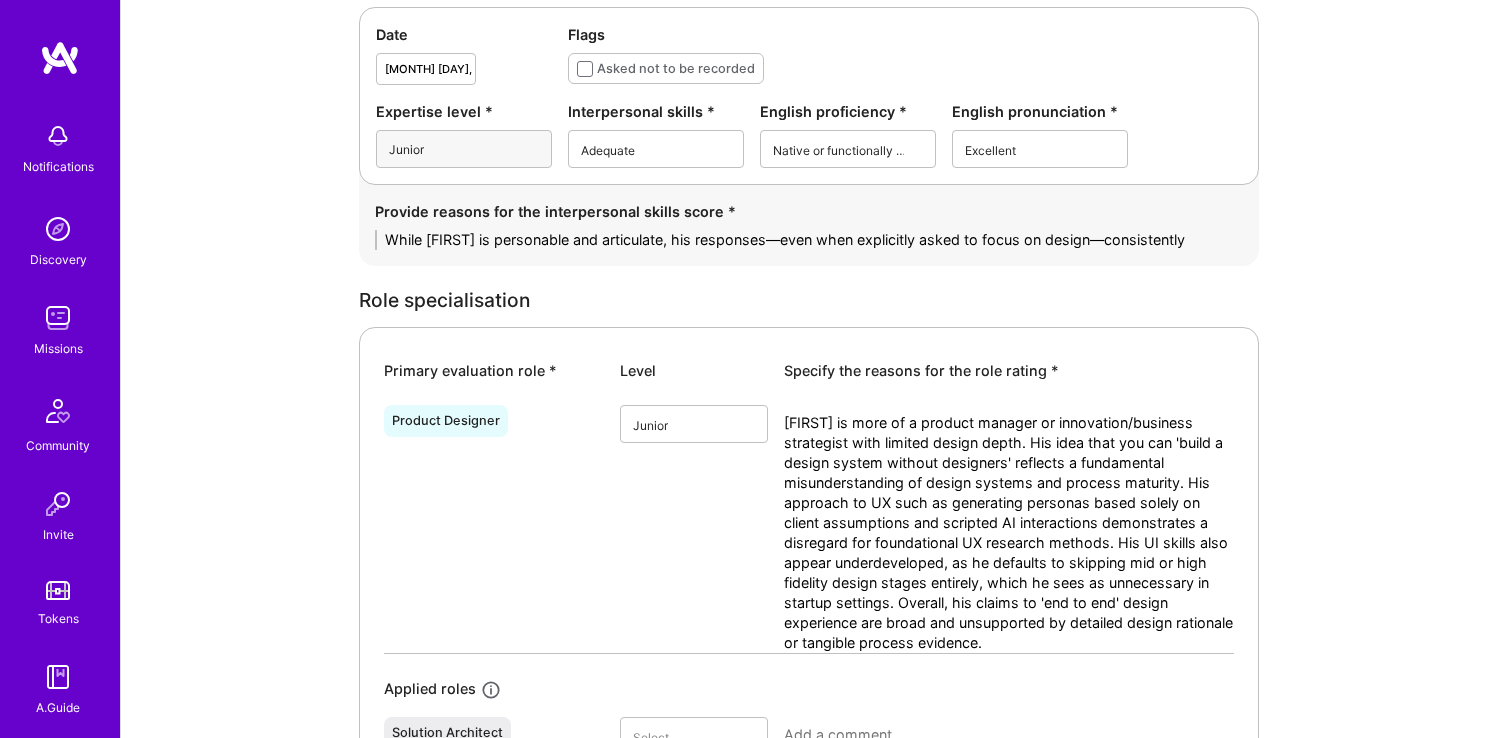 scroll, scrollTop: 0, scrollLeft: 0, axis: both 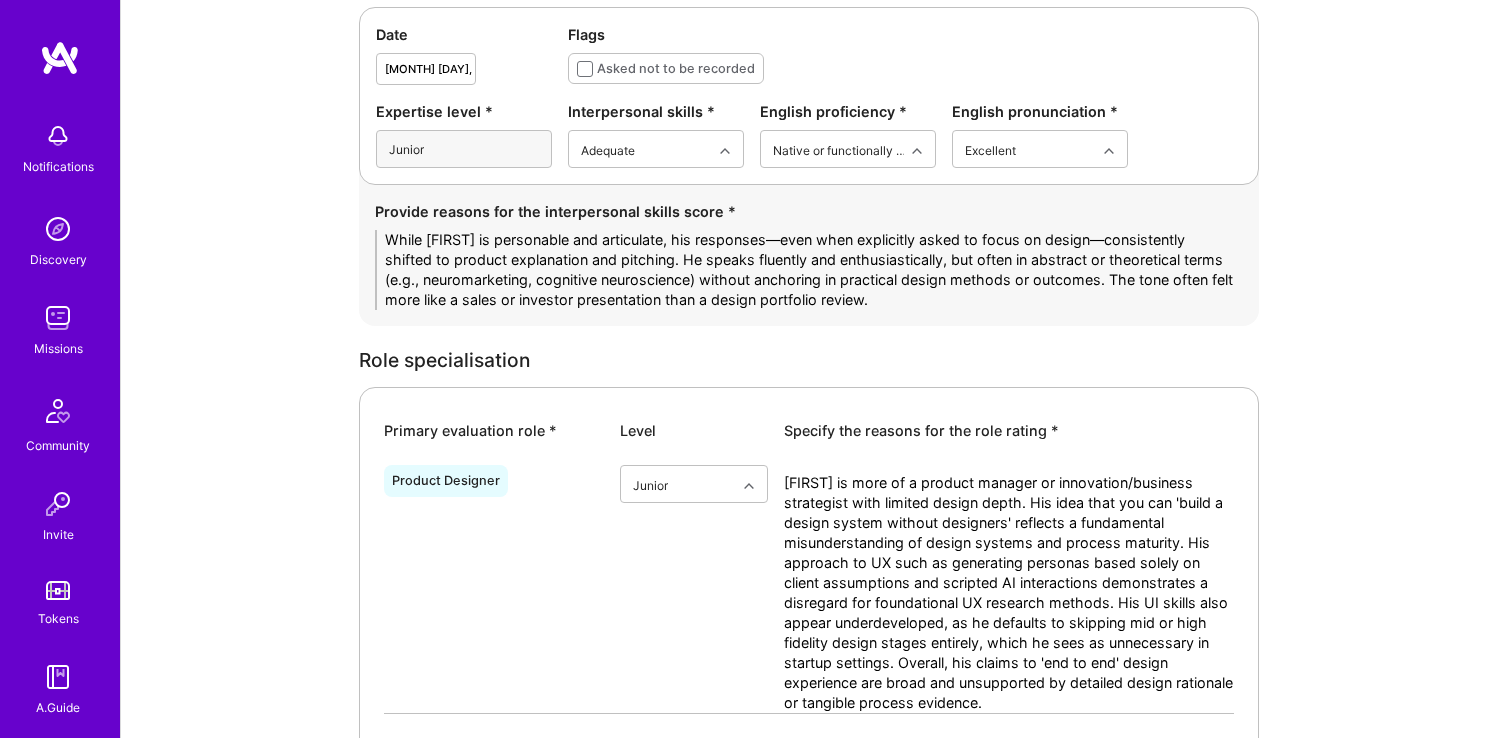 click on "While [FIRST] is personable and articulate, his responses—even when explicitly asked to focus on design—consistently shifted to product explanation and pitching. He speaks fluently and enthusiastically, but often in abstract or theoretical terms (e.g., neuromarketing, cognitive neuroscience) without anchoring in practical design methods or outcomes. The tone often felt more like a sales or investor presentation than a design portfolio review." at bounding box center [809, 270] 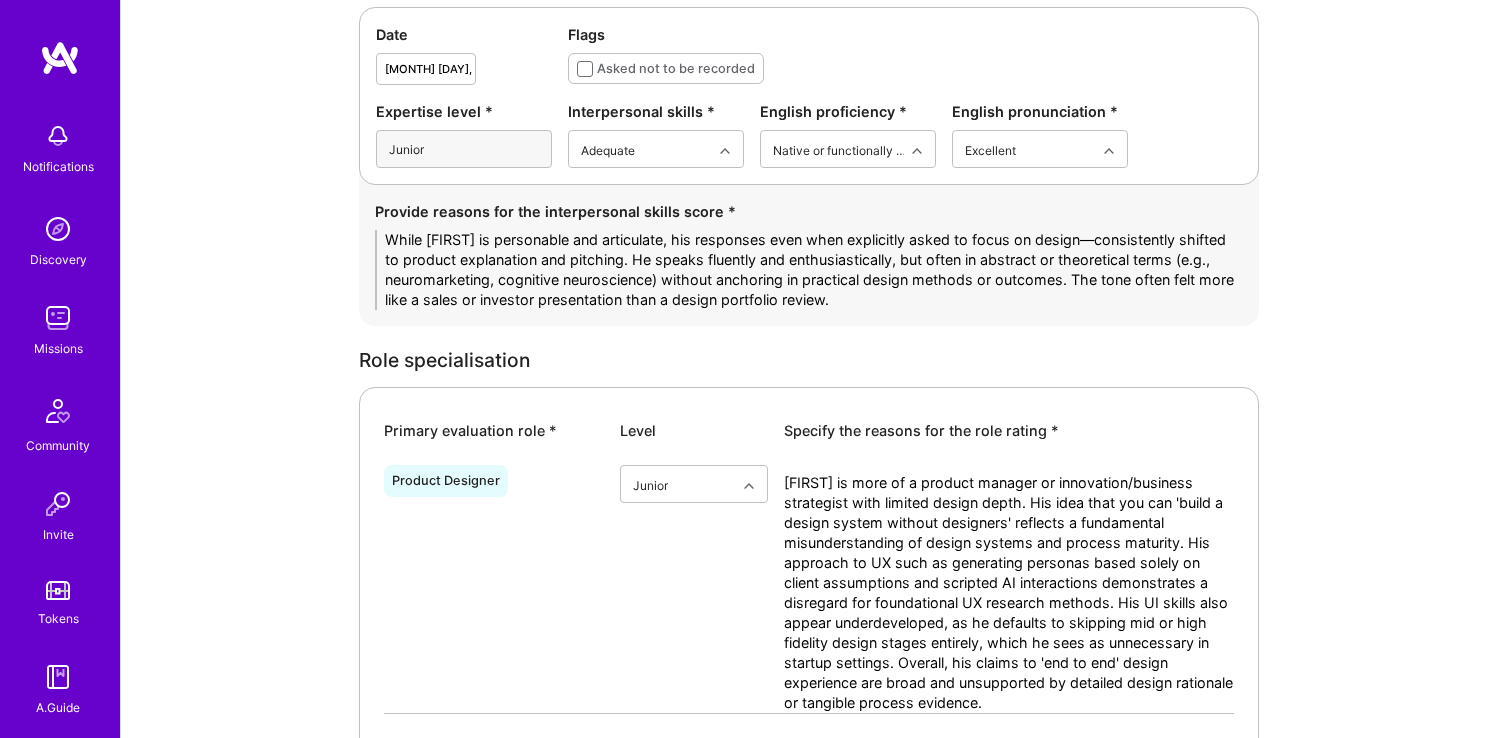 click on "While [FIRST] is personable and articulate, his responses even when explicitly asked to focus on design—consistently shifted to product explanation and pitching. He speaks fluently and enthusiastically, but often in abstract or theoretical terms (e.g., neuromarketing, cognitive neuroscience) without anchoring in practical design methods or outcomes. The tone often felt more like a sales or investor presentation than a design portfolio review." at bounding box center (809, 270) 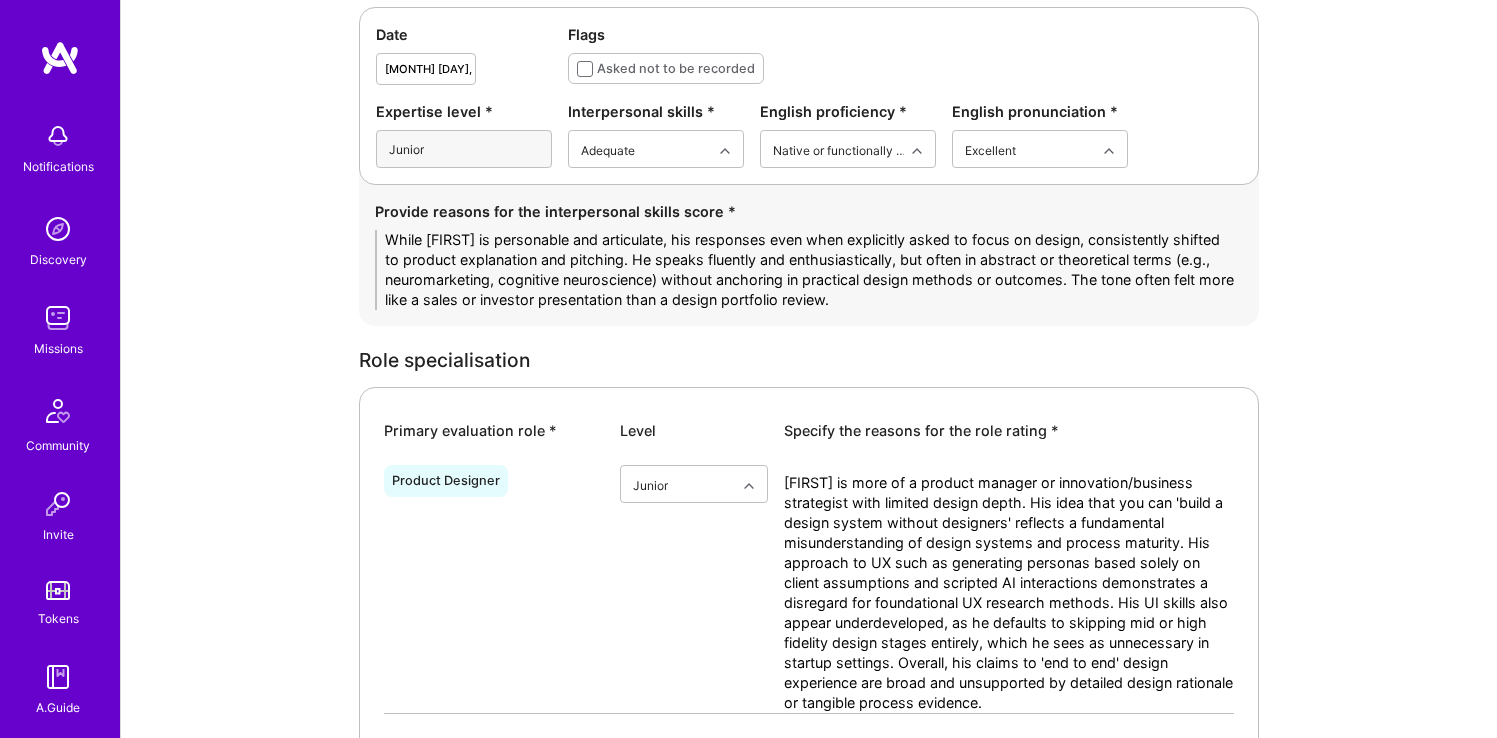 click on "While [FIRST] is personable and articulate, his responses even when explicitly asked to focus on design, consistently shifted to product explanation and pitching. He speaks fluently and enthusiastically, but often in abstract or theoretical terms (e.g., neuromarketing, cognitive neuroscience) without anchoring in practical design methods or outcomes. The tone often felt more like a sales or investor presentation than a design portfolio review." at bounding box center (809, 270) 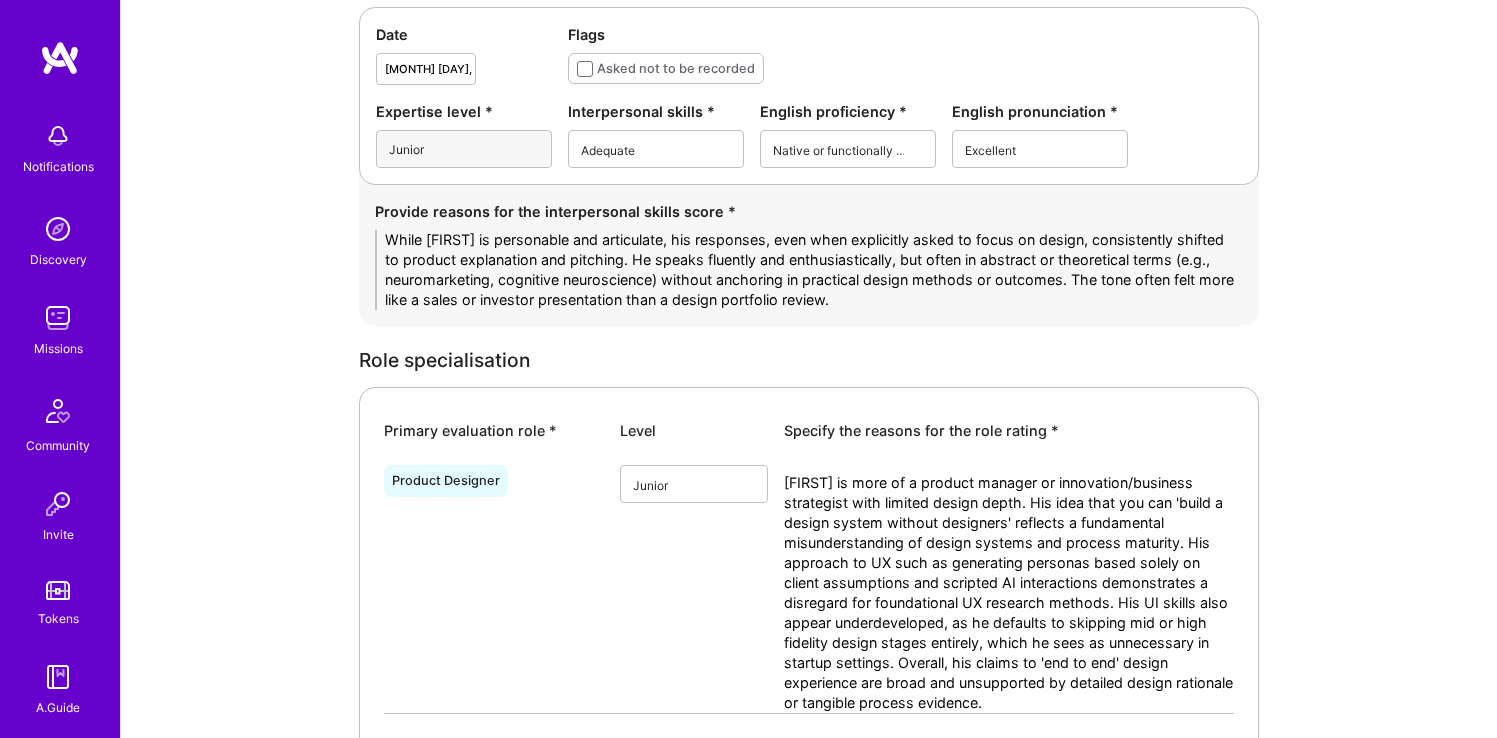 scroll, scrollTop: 654, scrollLeft: 0, axis: vertical 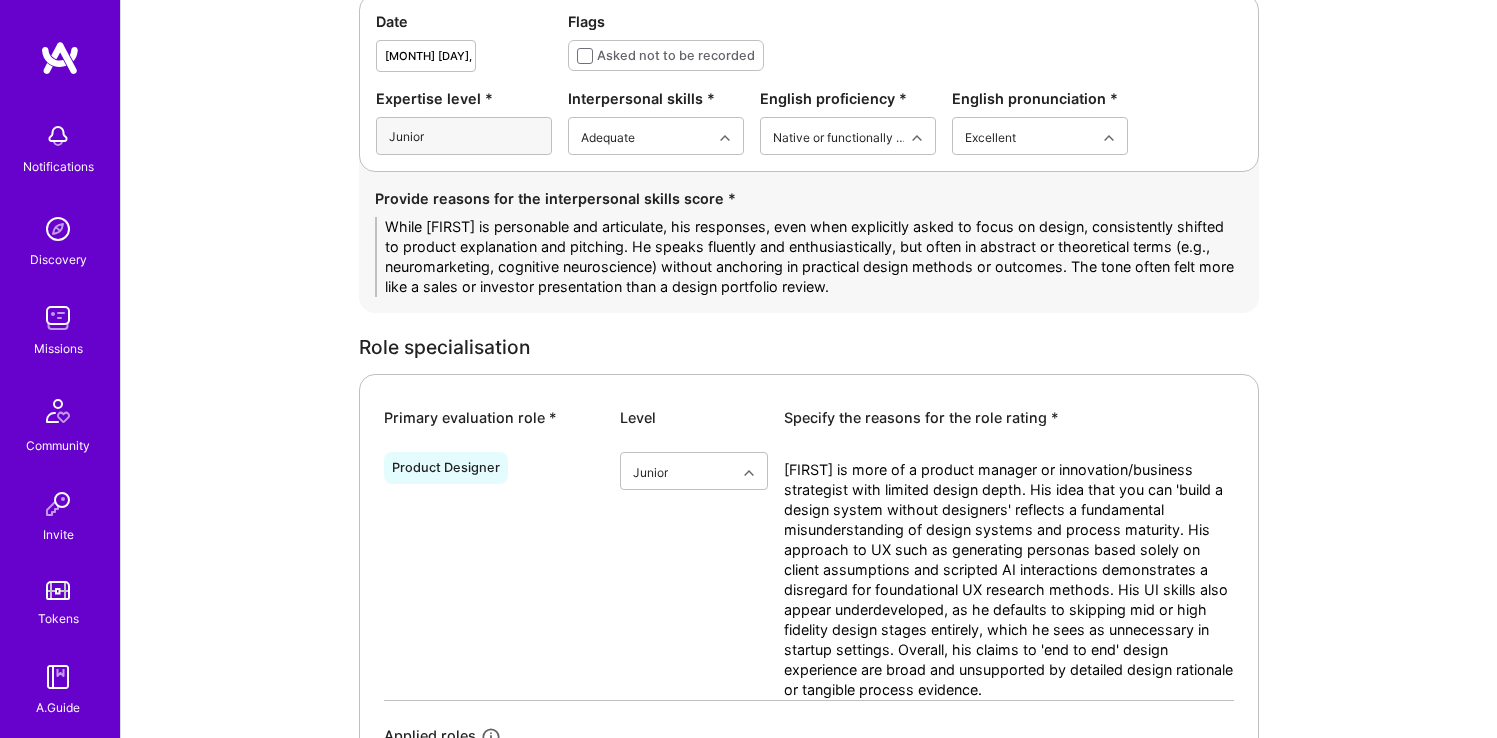 type on "While [FIRST] is personable and articulate, his responses, even when explicitly asked to focus on design, consistently shifted to product explanation and pitching. He speaks fluently and enthusiastically, but often in abstract or theoretical terms (e.g., neuromarketing, cognitive neuroscience) without anchoring in practical design methods or outcomes. The tone often felt more like a sales or investor presentation than a design portfolio review." 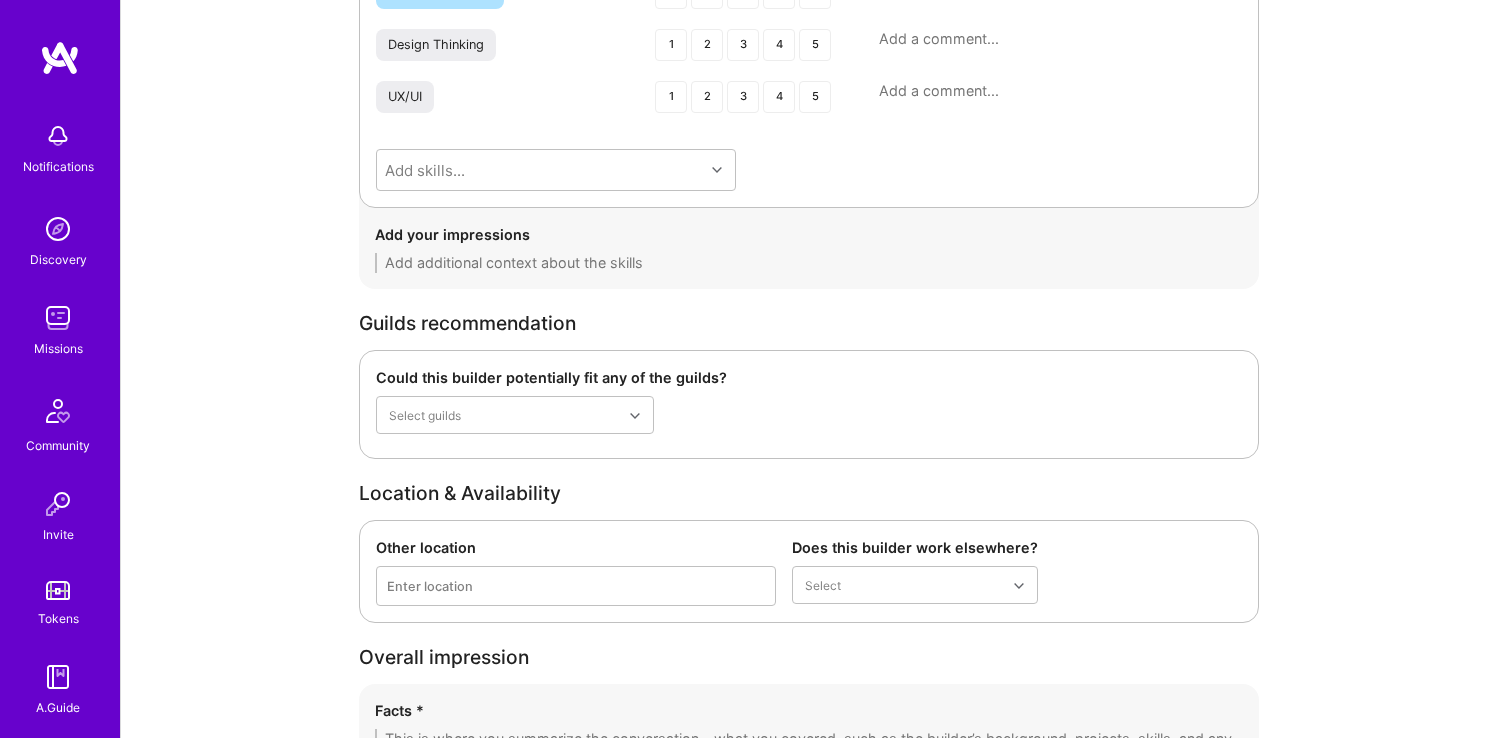 scroll, scrollTop: 5283, scrollLeft: 0, axis: vertical 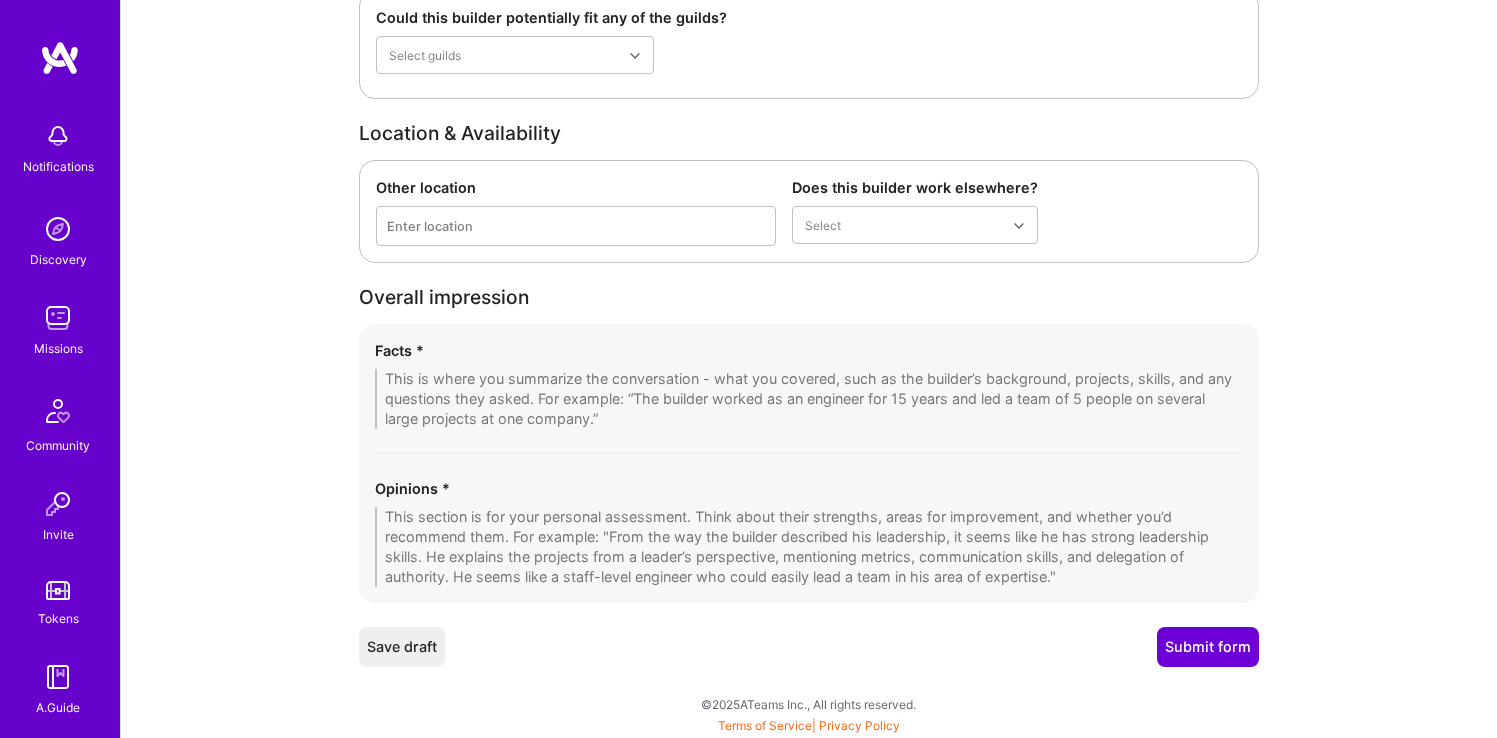 click at bounding box center [809, 399] 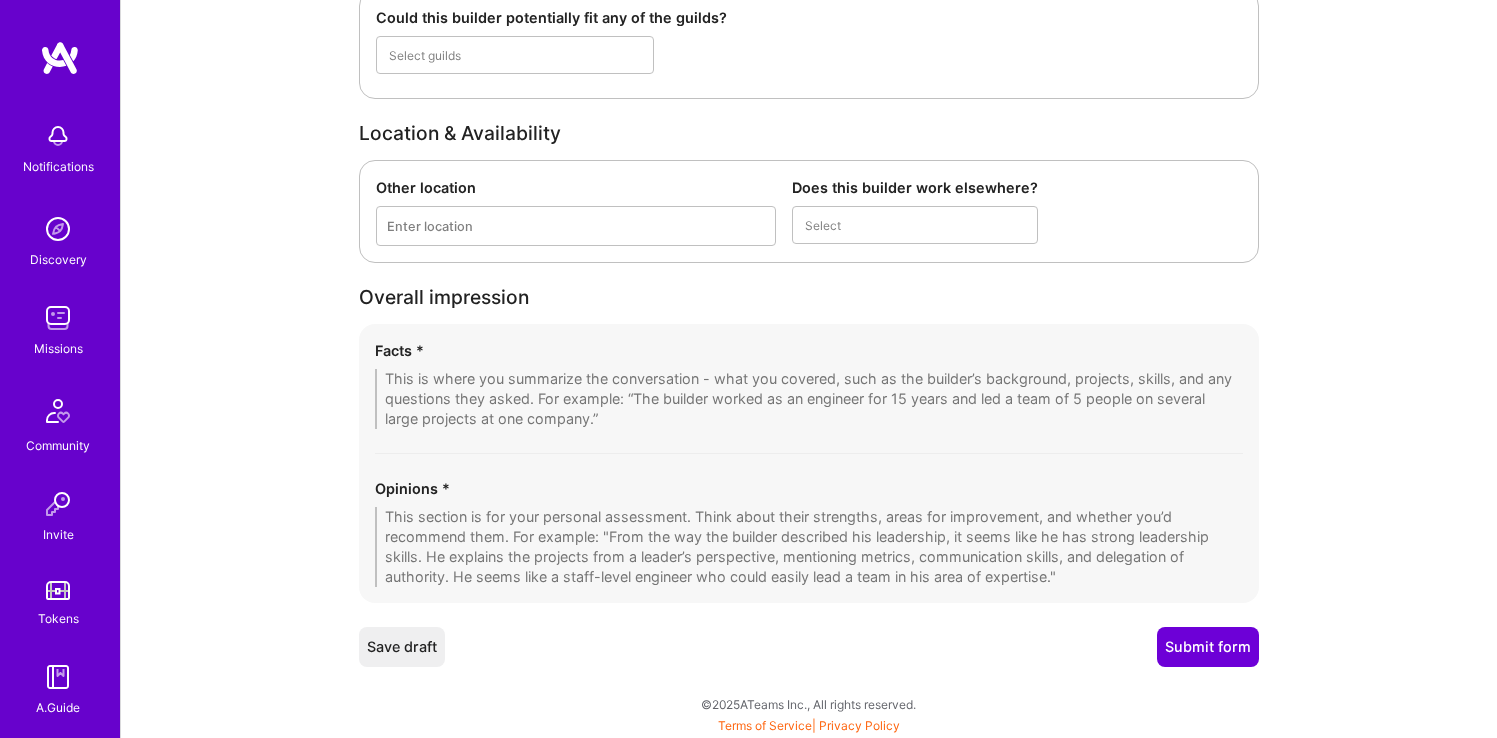 type on "[FIRST]’s heavy emphasis on AI-driven processes and business strategy undermines the rigor expected from a product designer. He promotes the idea that AI can replace proper user research and persona development, which is a poor practice that risks misrepresenting user needs. While he seems well-versed in current trends and speaks confidently about innovation, he lacks the practical design methodology, visual polish, and human-centered rigor required for this role. His repeated positioning of design as something that can be fully automated signals a philosophical misalignment with user-centered design principles." 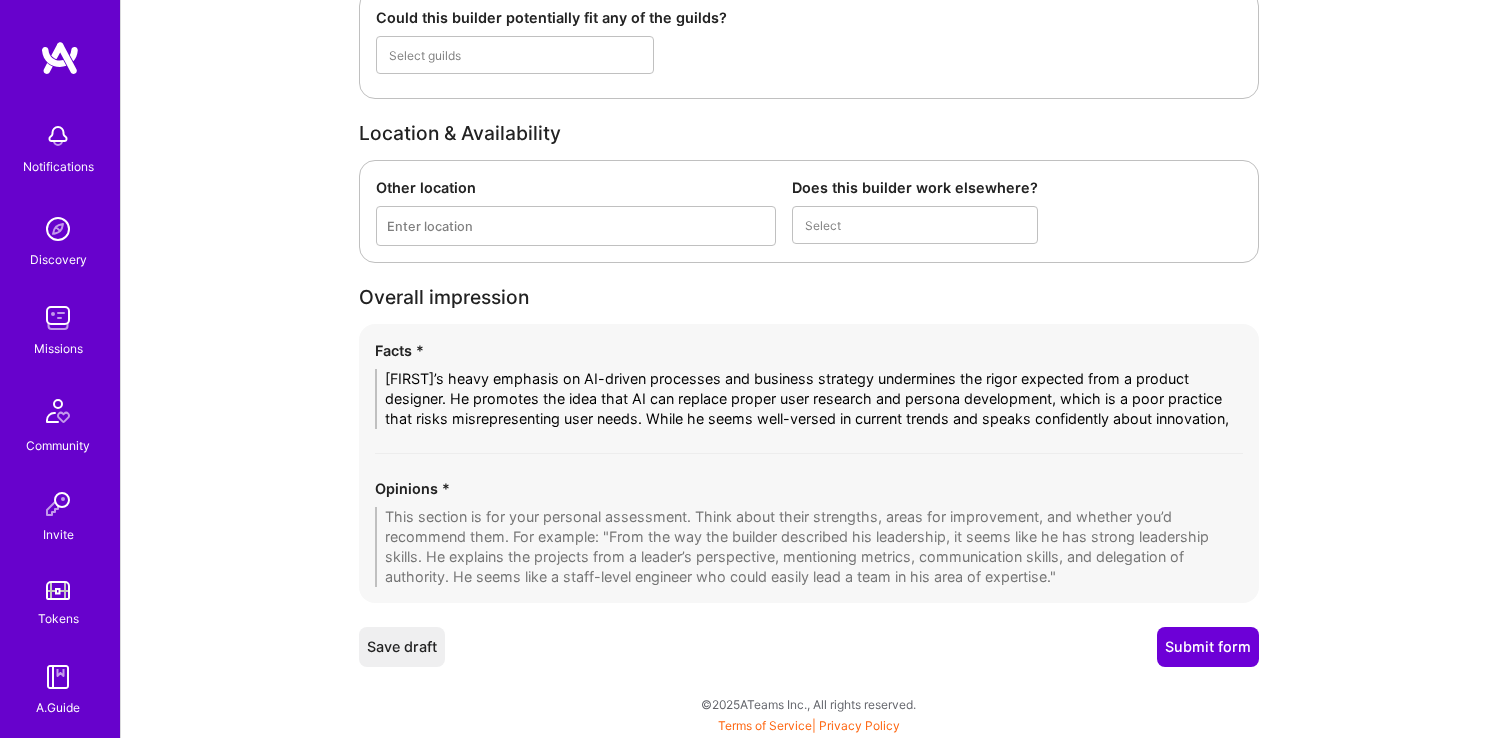 scroll, scrollTop: 0, scrollLeft: 0, axis: both 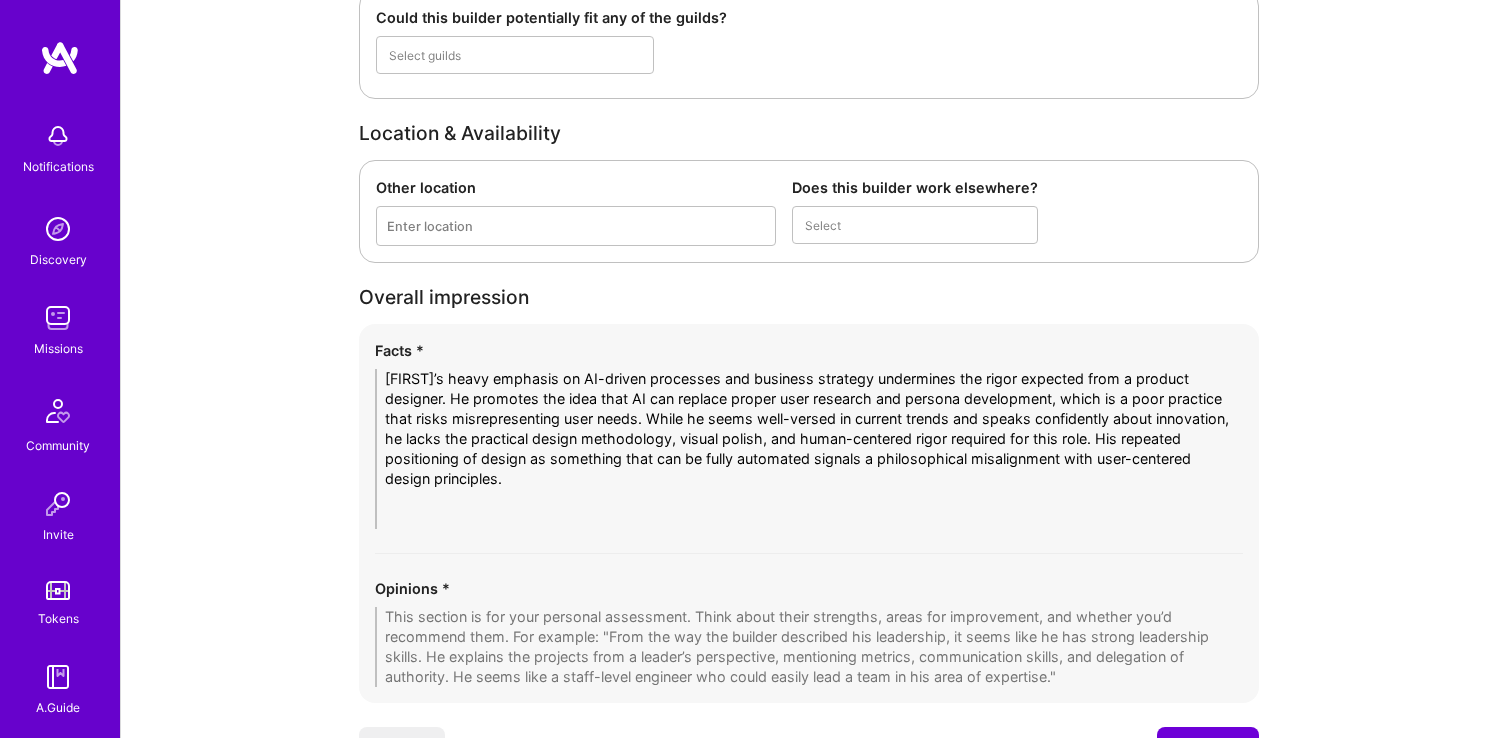 type 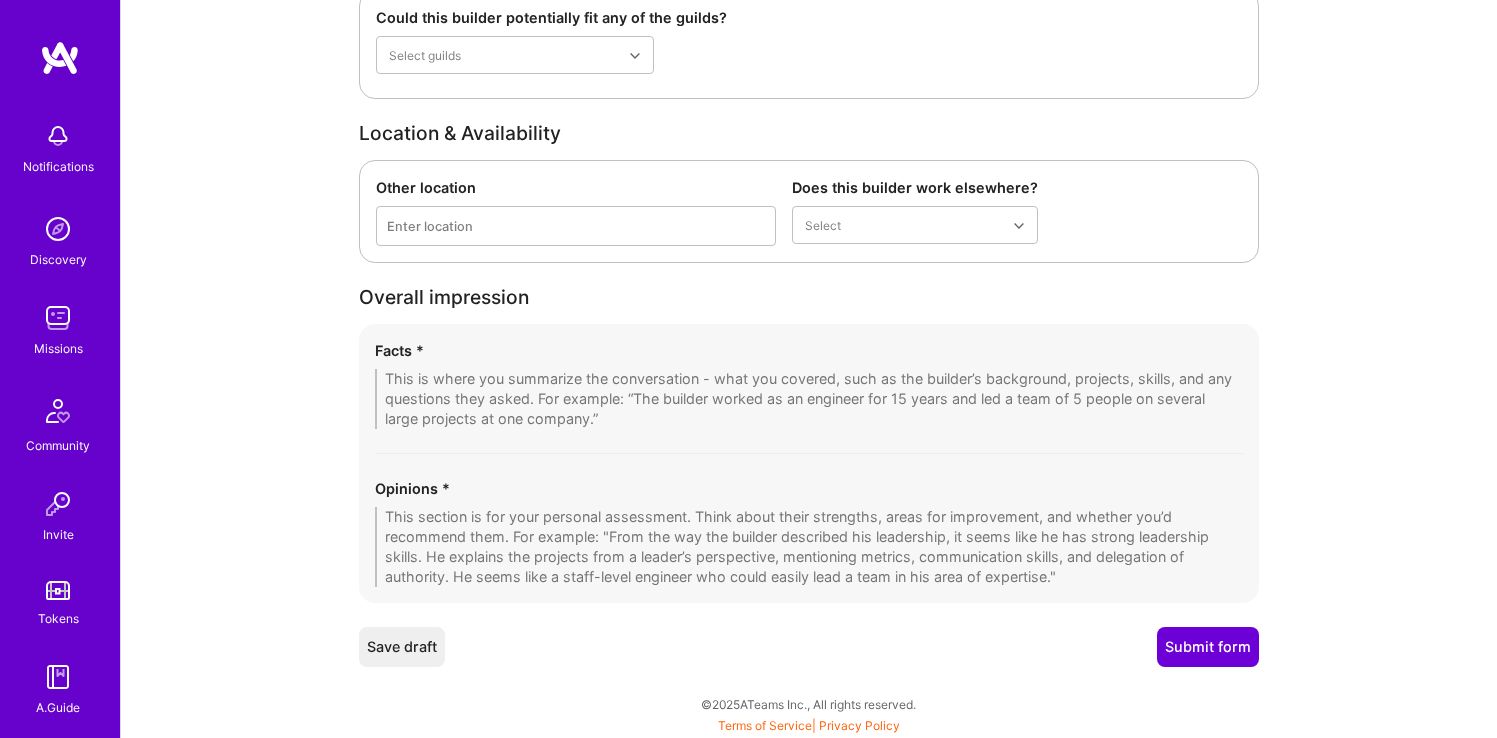 click at bounding box center (809, 547) 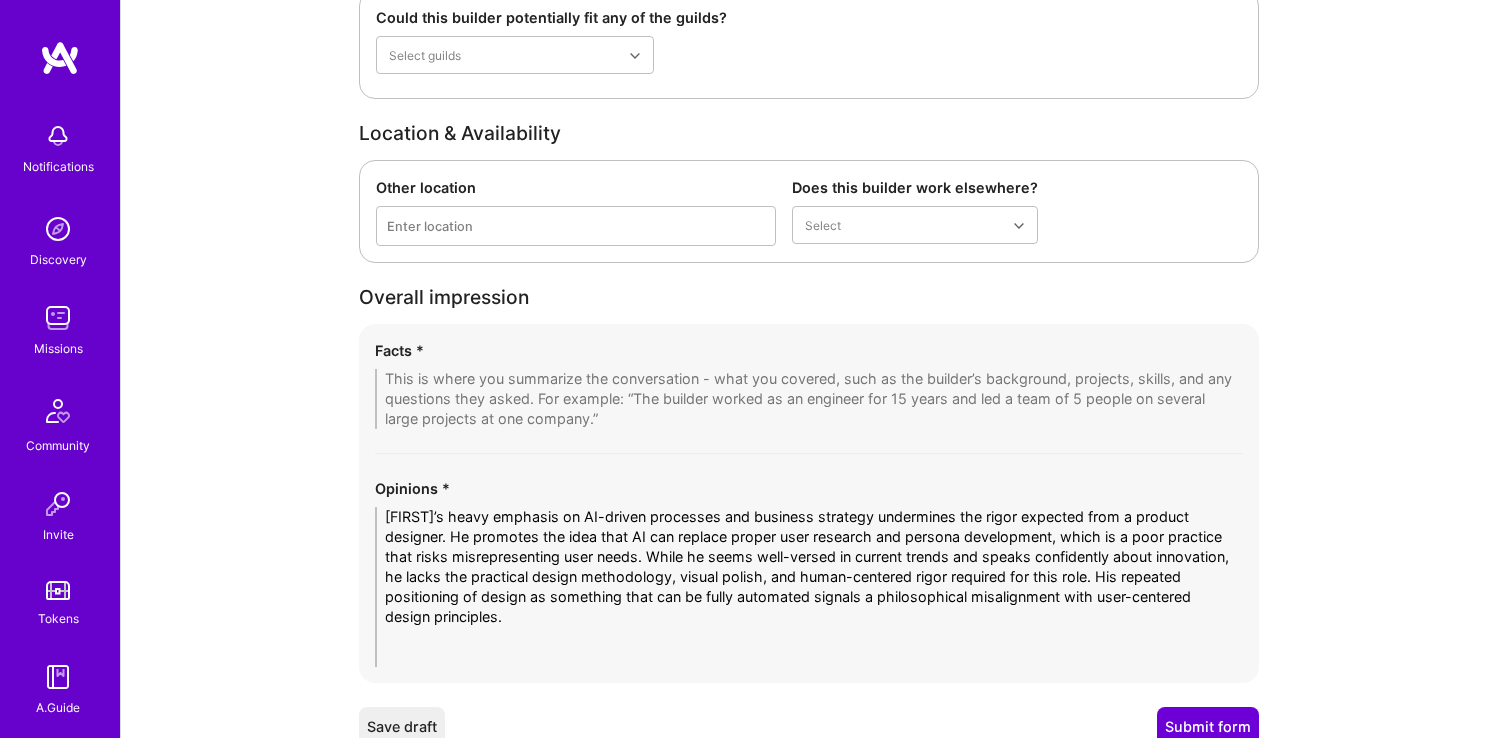 scroll, scrollTop: 0, scrollLeft: 0, axis: both 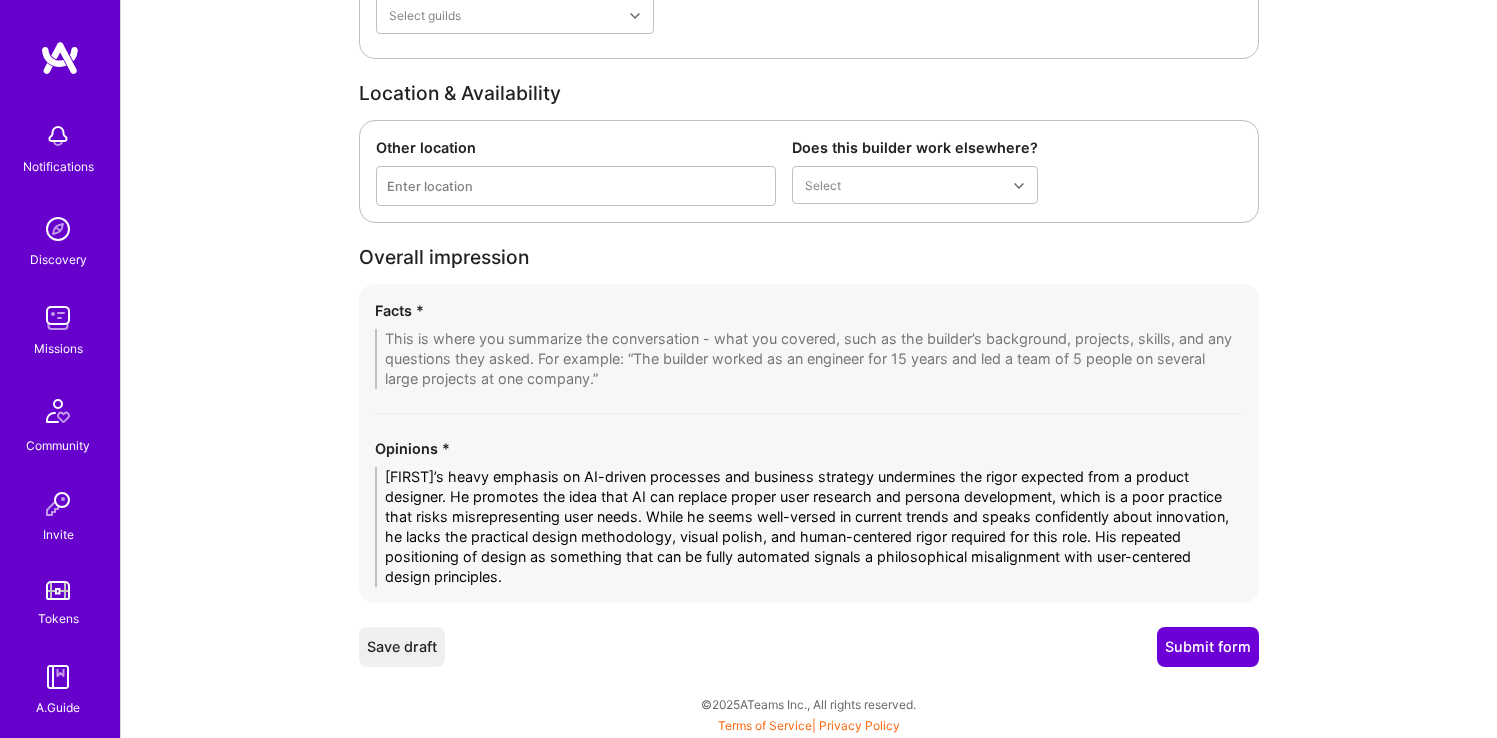 click on "[FIRST]’s heavy emphasis on AI-driven processes and business strategy undermines the rigor expected from a product designer. He promotes the idea that AI can replace proper user research and persona development, which is a poor practice that risks misrepresenting user needs. While he seems well-versed in current trends and speaks confidently about innovation, he lacks the practical design methodology, visual polish, and human-centered rigor required for this role. His repeated positioning of design as something that can be fully automated signals a philosophical misalignment with user-centered design principles." at bounding box center [809, 527] 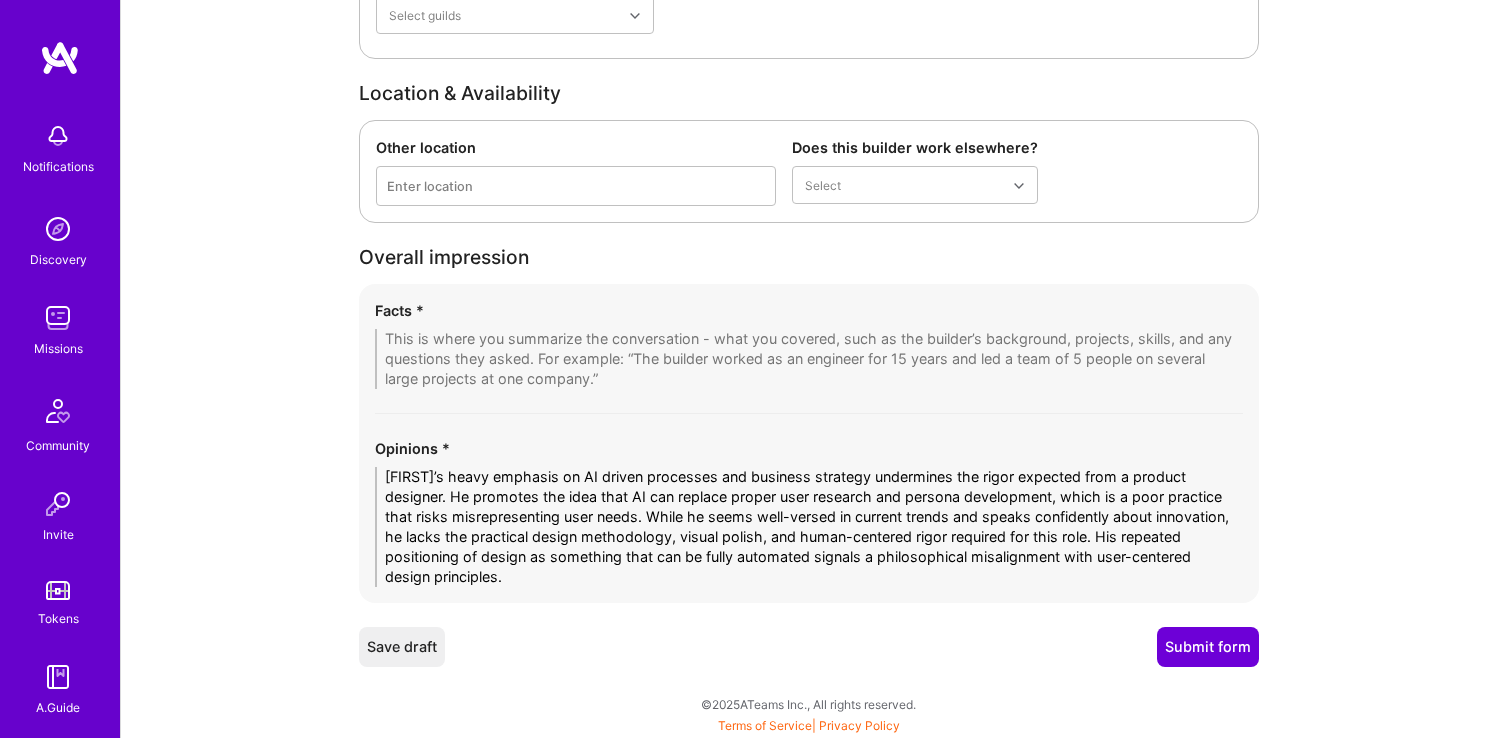 click on "[FIRST]’s heavy emphasis on AI driven processes and business strategy undermines the rigor expected from a product designer. He promotes the idea that AI can replace proper user research and persona development, which is a poor practice that risks misrepresenting user needs. While he seems well-versed in current trends and speaks confidently about innovation, he lacks the practical design methodology, visual polish, and human-centered rigor required for this role. His repeated positioning of design as something that can be fully automated signals a philosophical misalignment with user-centered design principles." at bounding box center (809, 527) 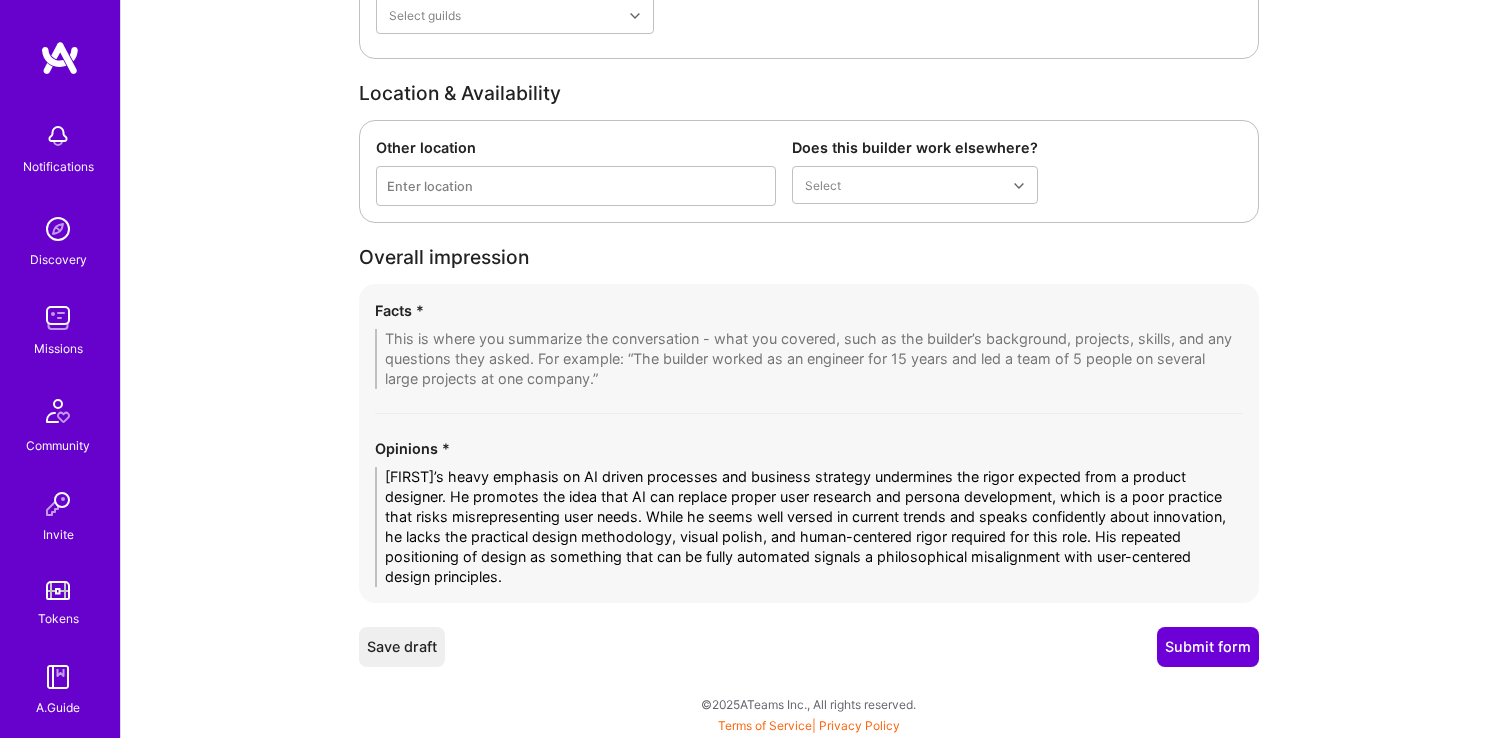 click on "[FIRST]’s heavy emphasis on AI driven processes and business strategy undermines the rigor expected from a product designer. He promotes the idea that AI can replace proper user research and persona development, which is a poor practice that risks misrepresenting user needs. While he seems well versed in current trends and speaks confidently about innovation, he lacks the practical design methodology, visual polish, and human-centered rigor required for this role. His repeated positioning of design as something that can be fully automated signals a philosophical misalignment with user-centered design principles." at bounding box center [809, 527] 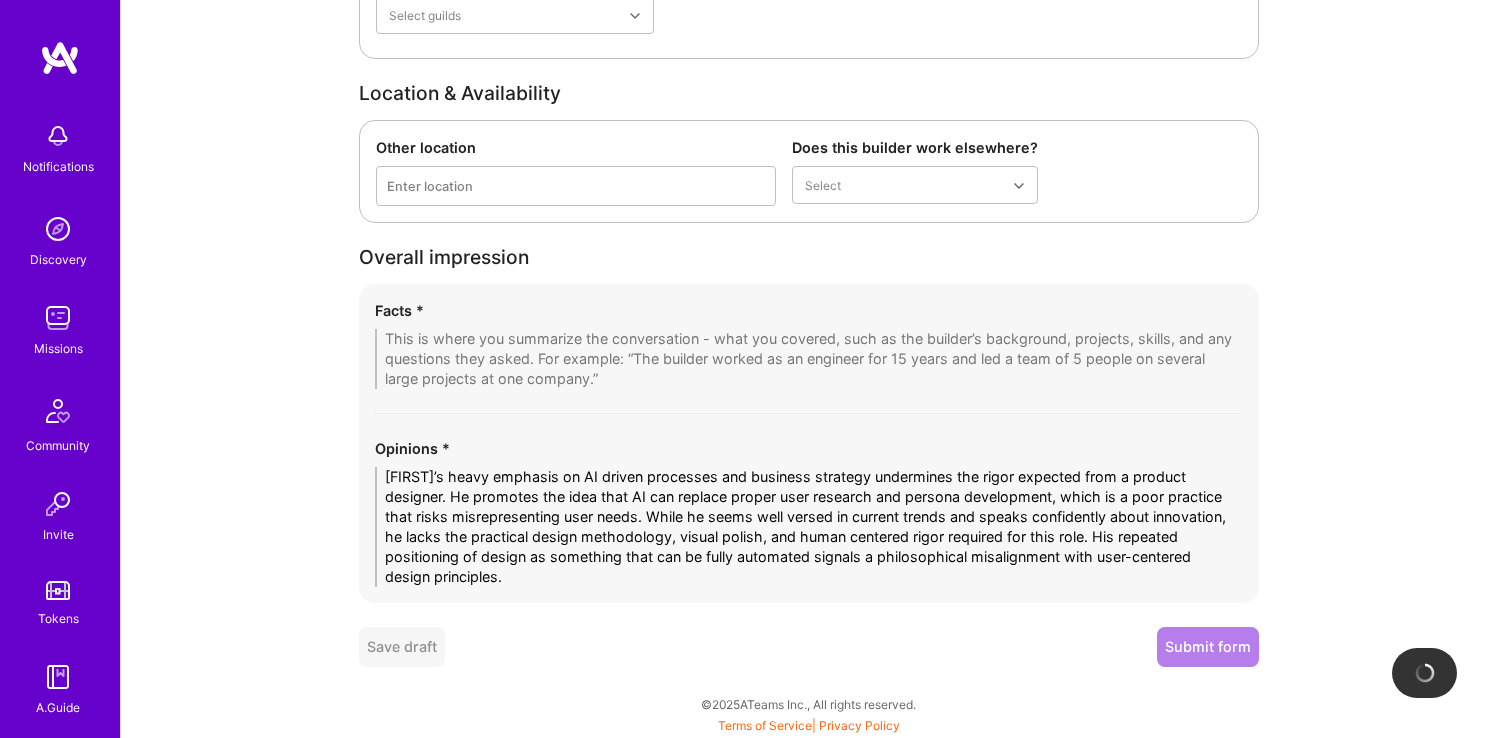 drag, startPoint x: 1201, startPoint y: 560, endPoint x: 1257, endPoint y: 529, distance: 64.00781 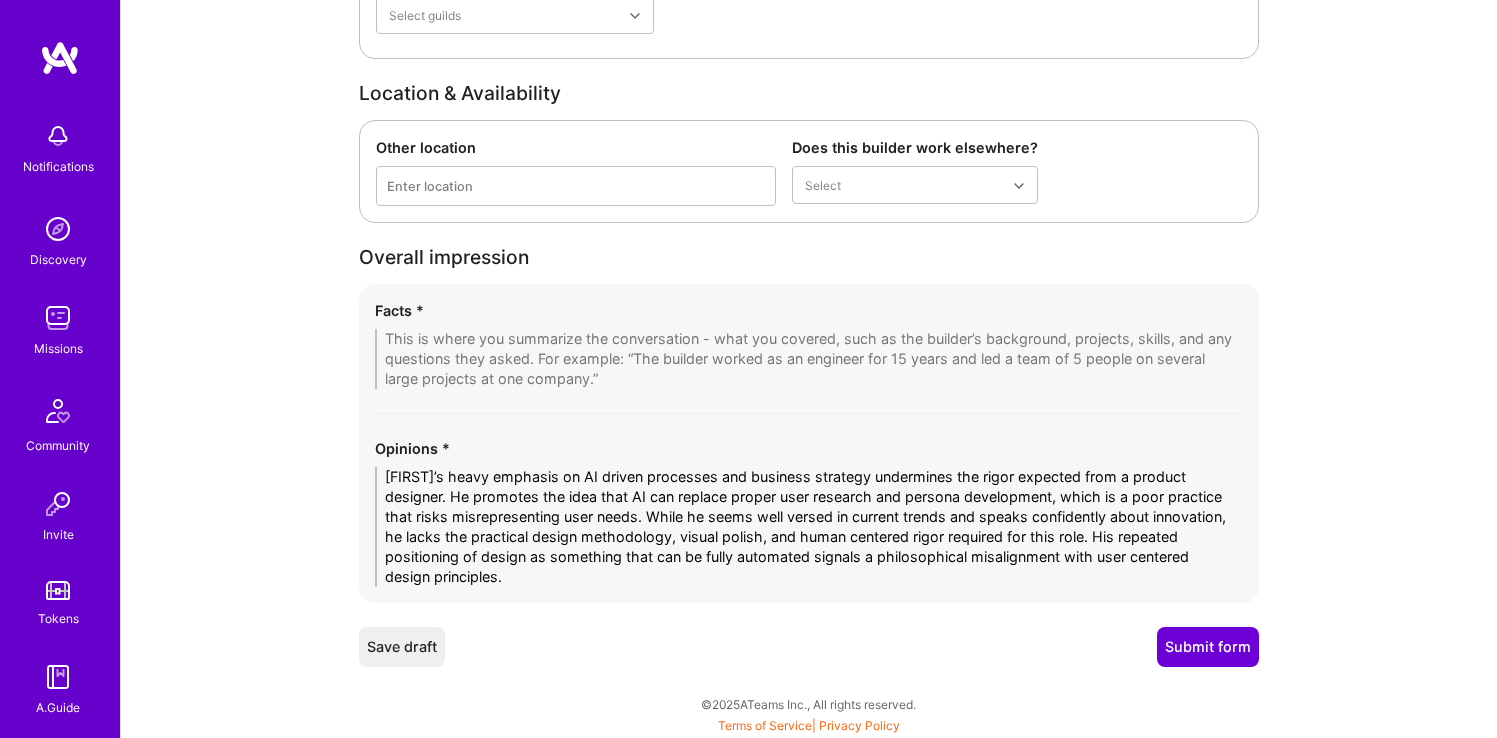 type on "[FIRST]’s heavy emphasis on AI driven processes and business strategy undermines the rigor expected from a product designer. He promotes the idea that AI can replace proper user research and persona development, which is a poor practice that risks misrepresenting user needs. While he seems well versed in current trends and speaks confidently about innovation, he lacks the practical design methodology, visual polish, and human centered rigor required for this role. His repeated positioning of design as something that can be fully automated signals a philosophical misalignment with user centered design principles." 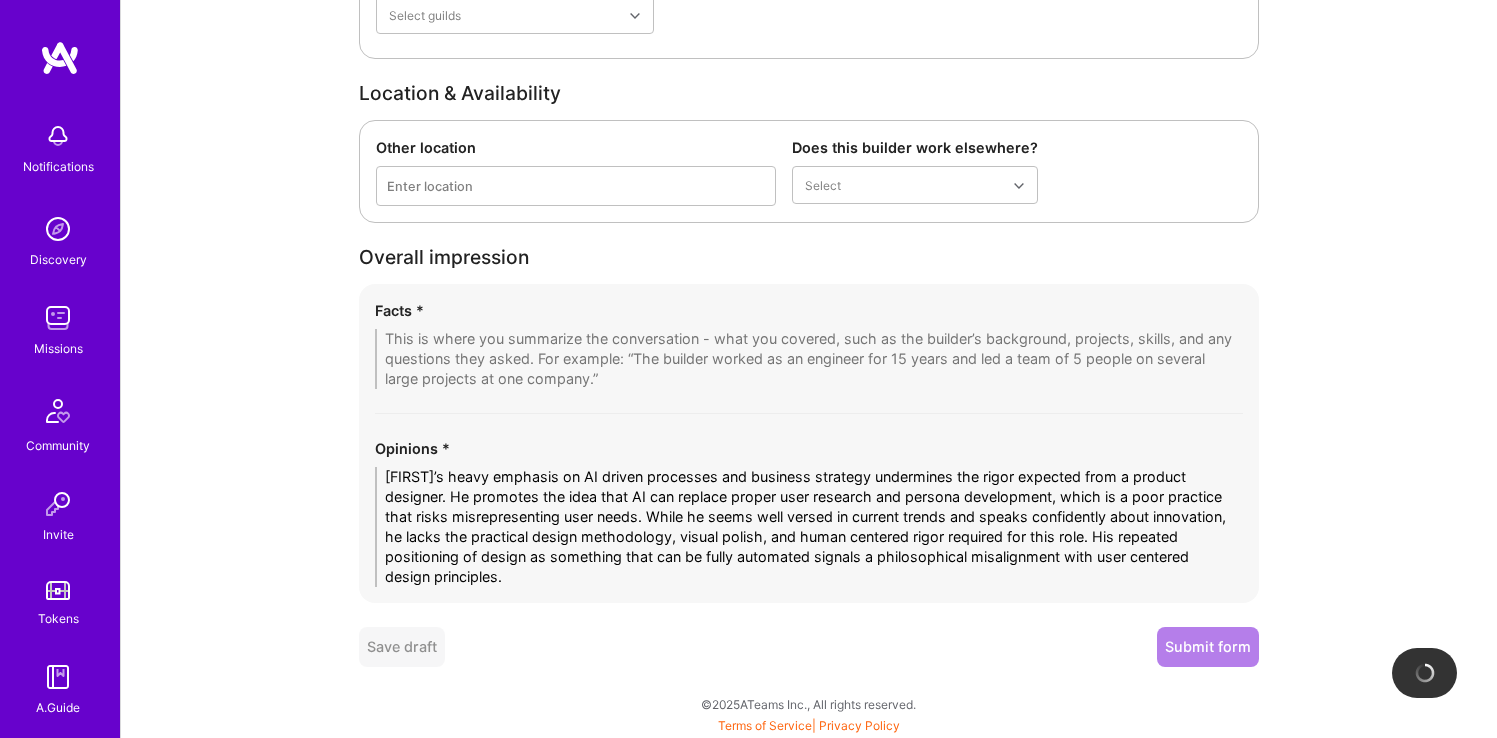 click at bounding box center [809, 359] 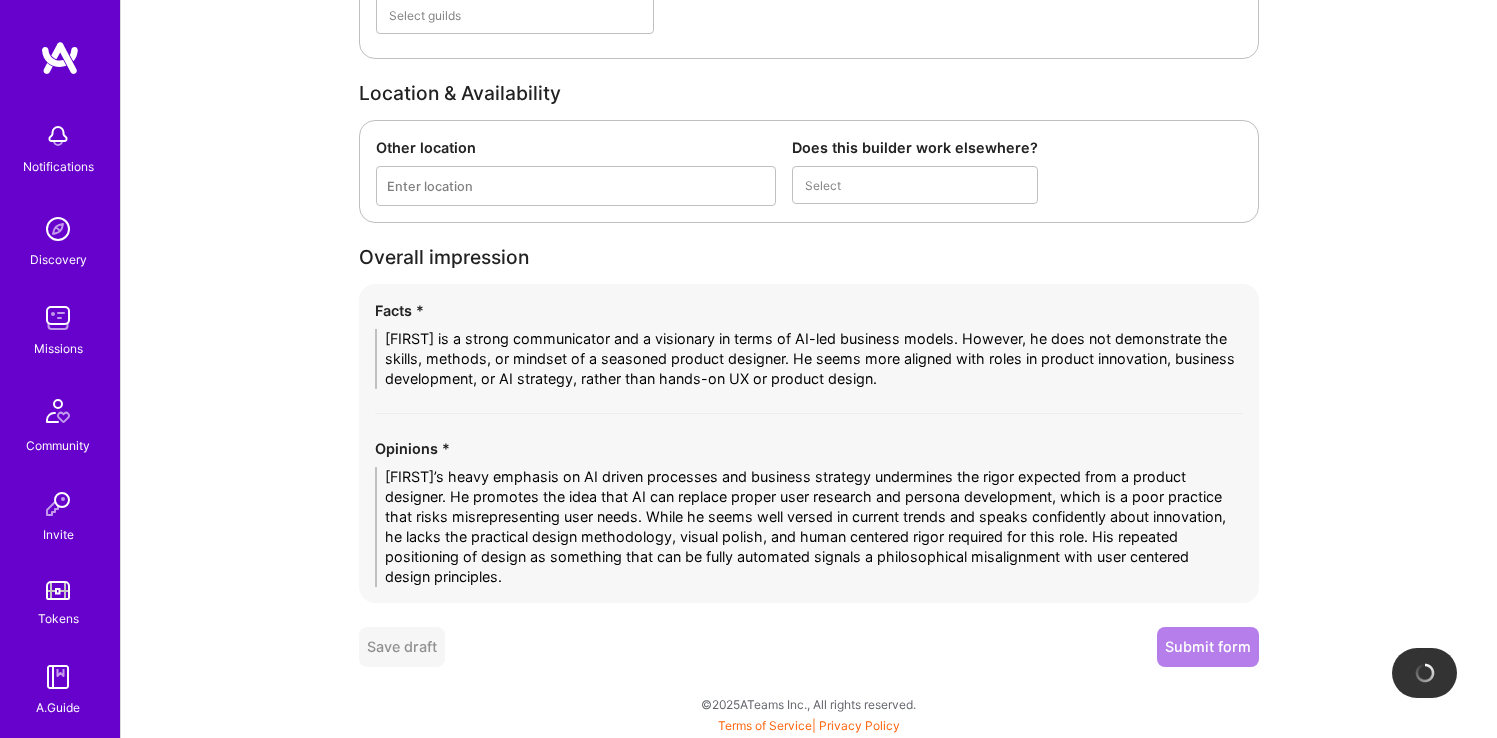 scroll, scrollTop: 0, scrollLeft: 0, axis: both 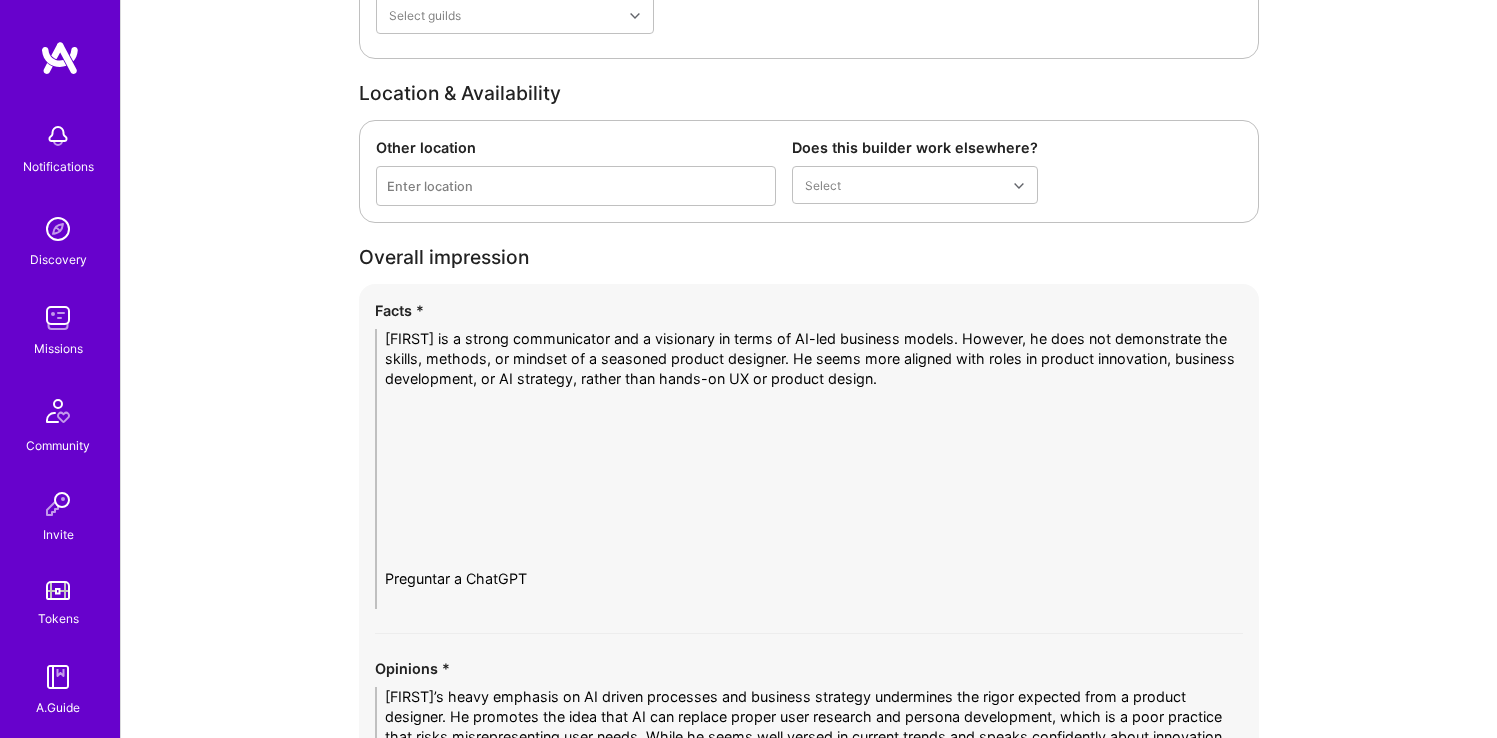 drag, startPoint x: 514, startPoint y: 596, endPoint x: 364, endPoint y: 409, distance: 239.72693 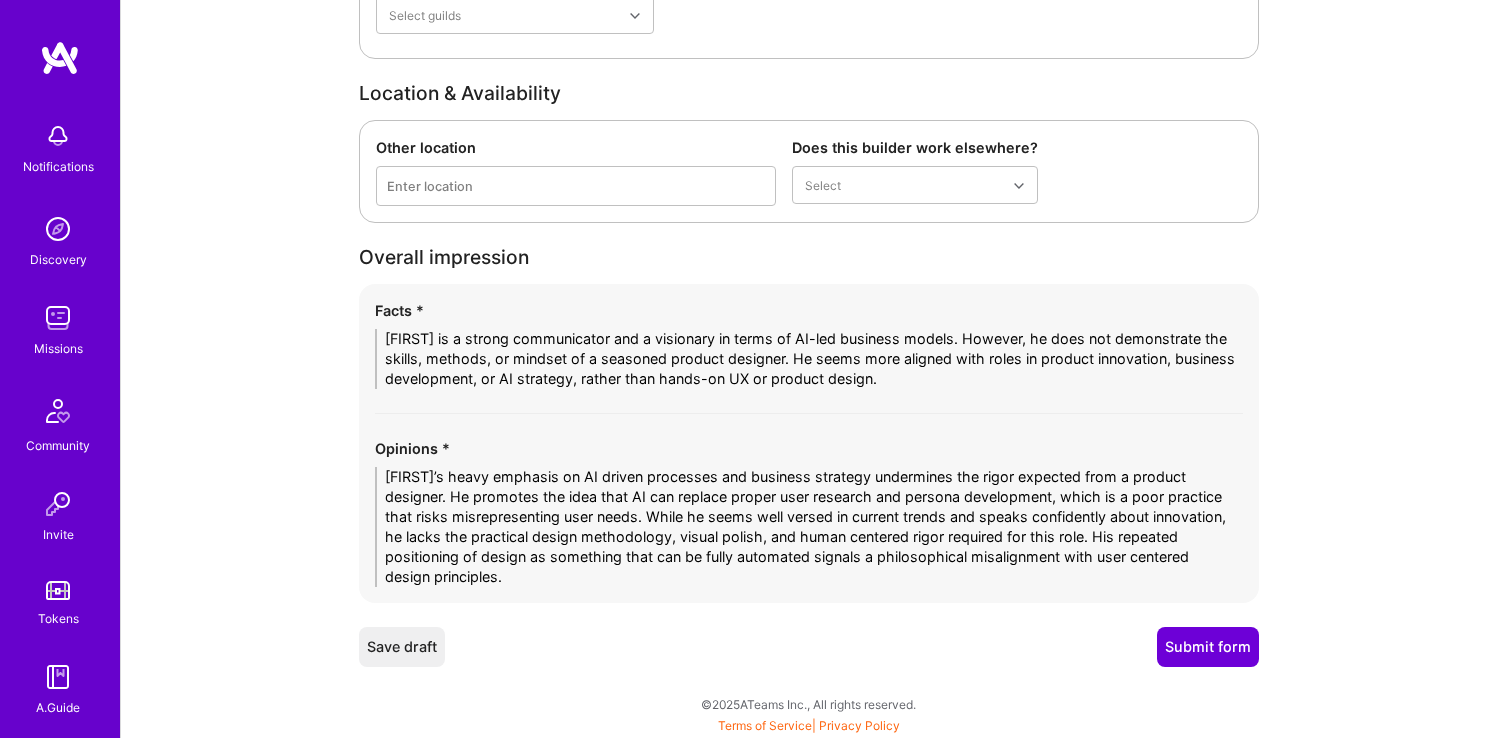 drag, startPoint x: 739, startPoint y: 338, endPoint x: 633, endPoint y: 345, distance: 106.23088 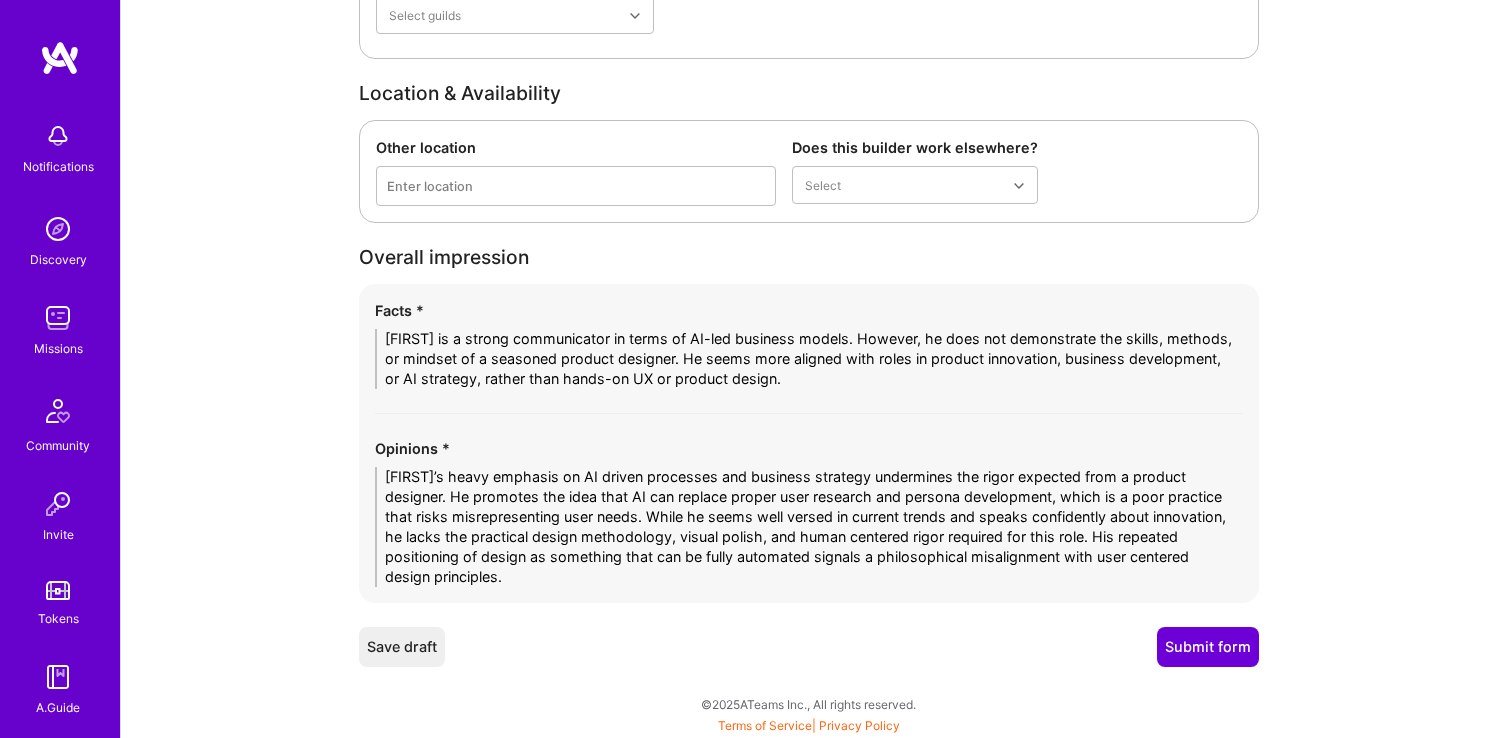 click on "[FIRST] is a strong communicator in terms of AI-led business models. However, he does not demonstrate the skills, methods, or mindset of a seasoned product designer. He seems more aligned with roles in product innovation, business development, or AI strategy, rather than hands-on UX or product design." at bounding box center (809, 359) 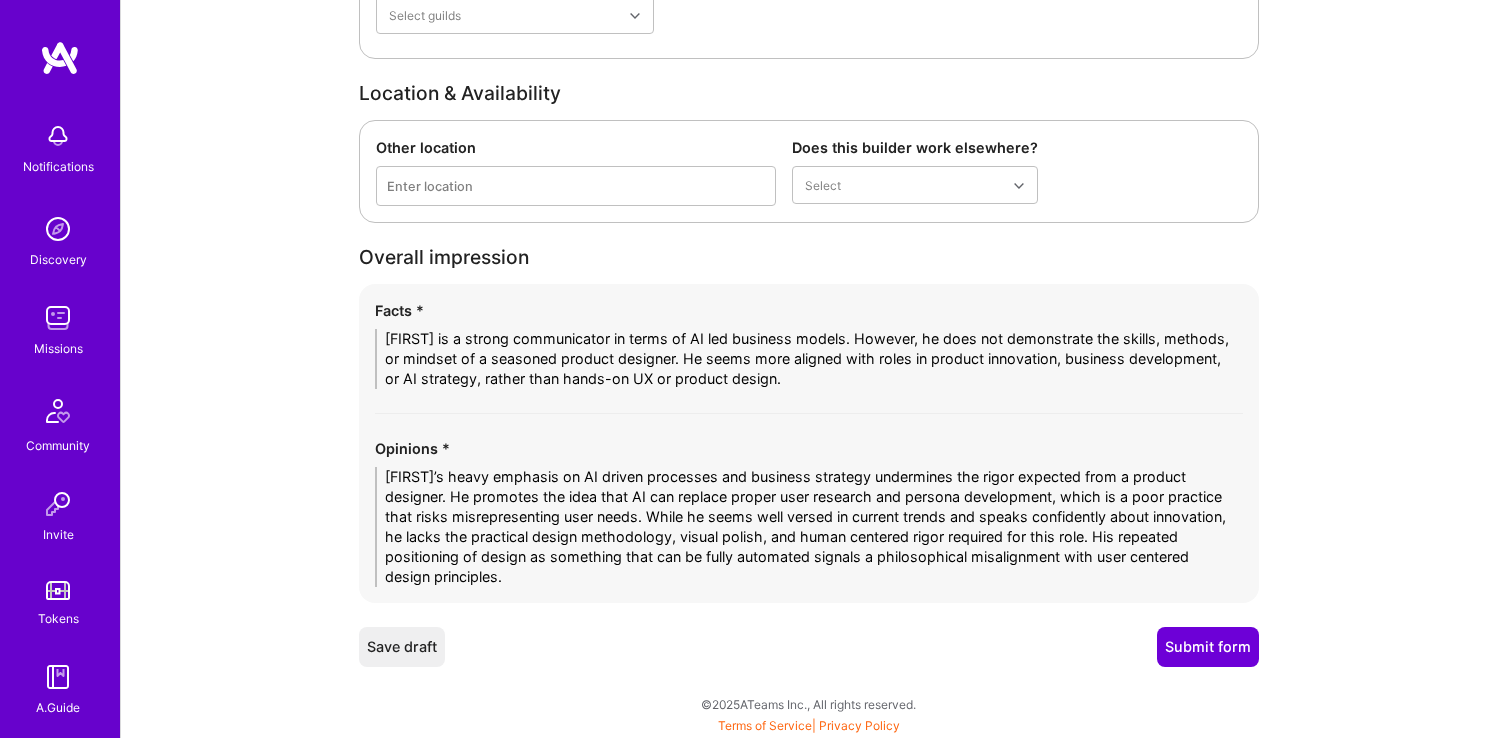 click on "[FIRST] is a strong communicator in terms of AI led business models. However, he does not demonstrate the skills, methods, or mindset of a seasoned product designer. He seems more aligned with roles in product innovation, business development, or AI strategy, rather than hands-on UX or product design." at bounding box center [809, 359] 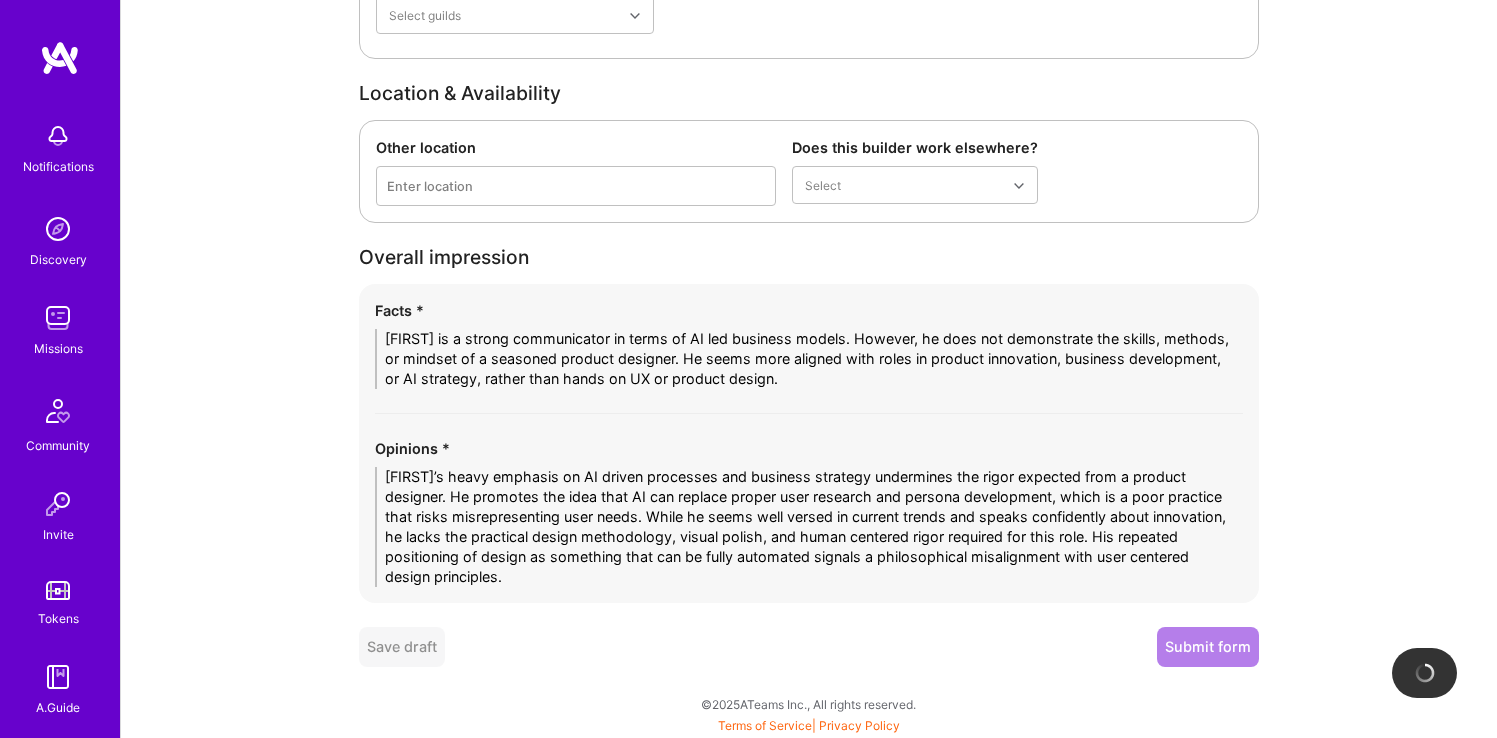 click on "[FIRST] is a strong communicator in terms of AI led business models. However, he does not demonstrate the skills, methods, or mindset of a seasoned product designer. He seems more aligned with roles in product innovation, business development, or AI strategy, rather than hands on UX or product design." at bounding box center [809, 359] 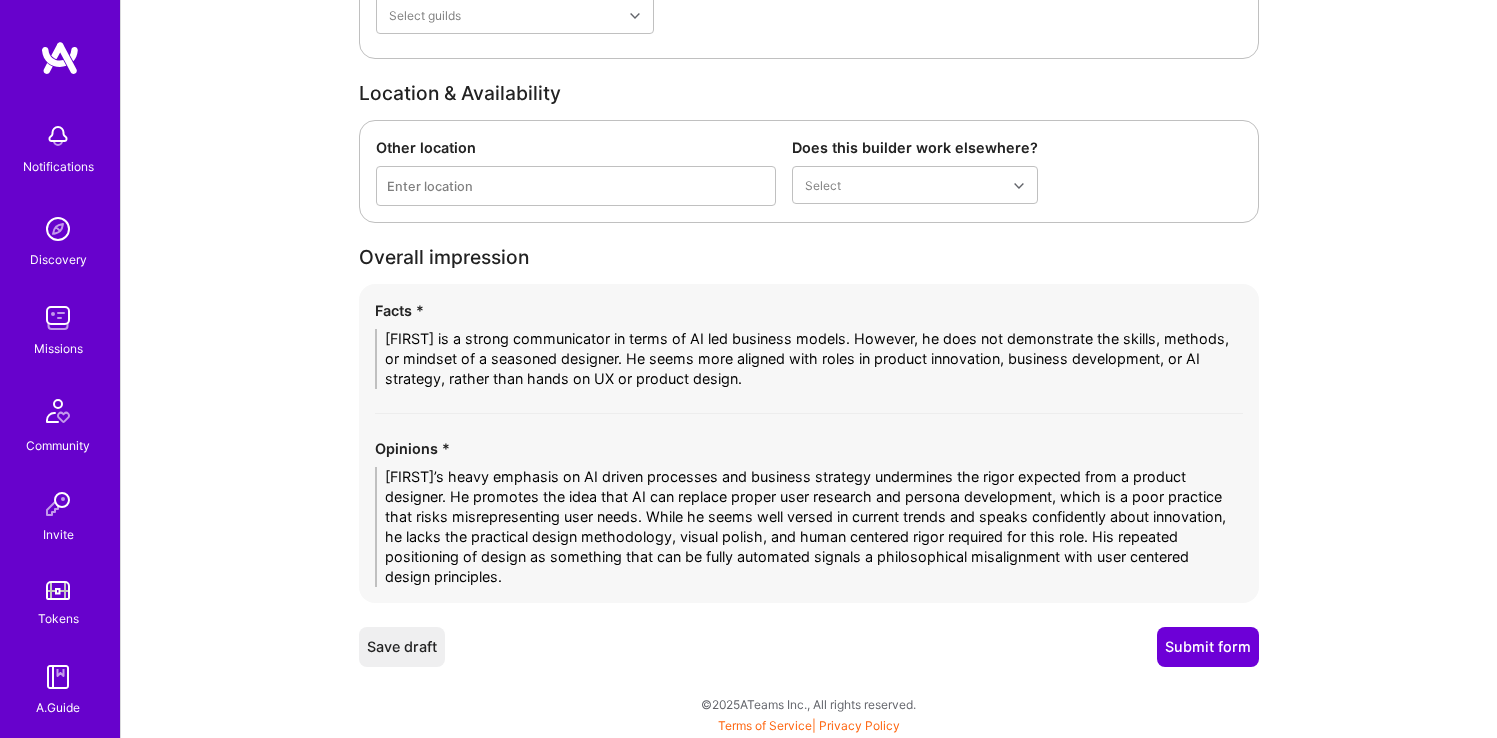 click on "[FIRST] is a strong communicator in terms of AI led business models. However, he does not demonstrate the skills, methods, or mindset of a seasoned designer. He seems more aligned with roles in product innovation, business development, or AI strategy, rather than hands on UX or product design." at bounding box center (809, 359) 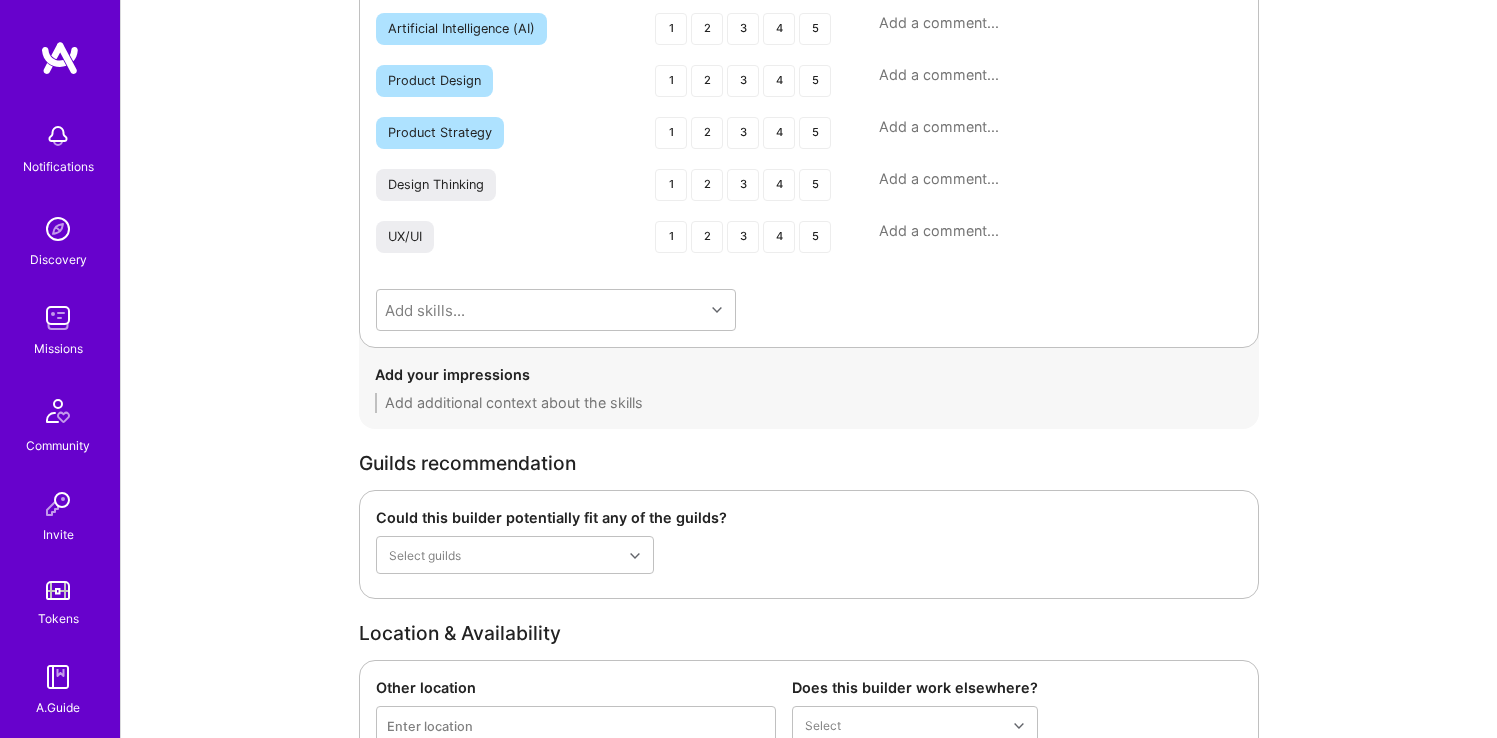 scroll, scrollTop: 5323, scrollLeft: 0, axis: vertical 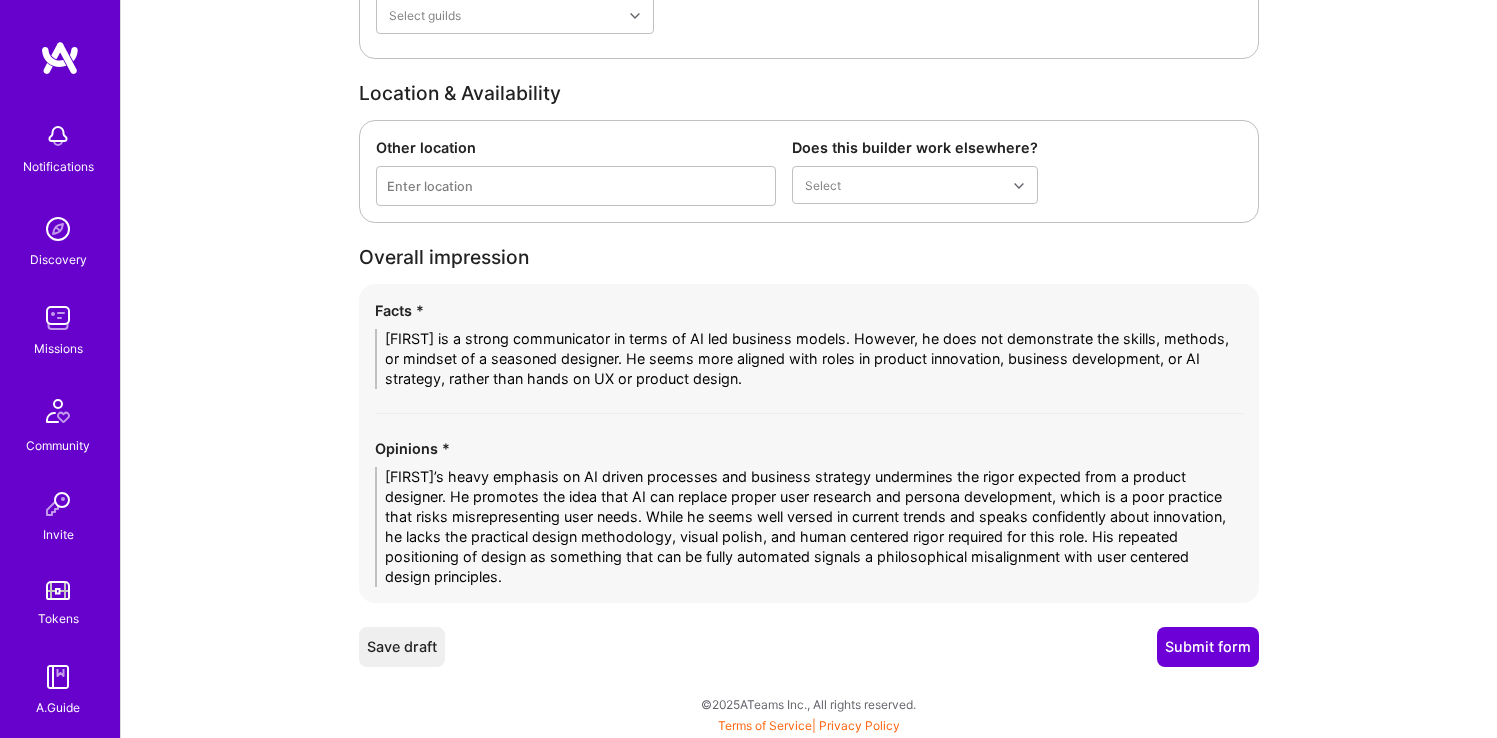 type on "[FIRST] is a strong communicator in terms of AI led business models. However, he does not demonstrate the skills, methods, or mindset of a seasoned designer. He seems more aligned with roles in product innovation, business development, or AI strategy, rather than hands on UX or product design." 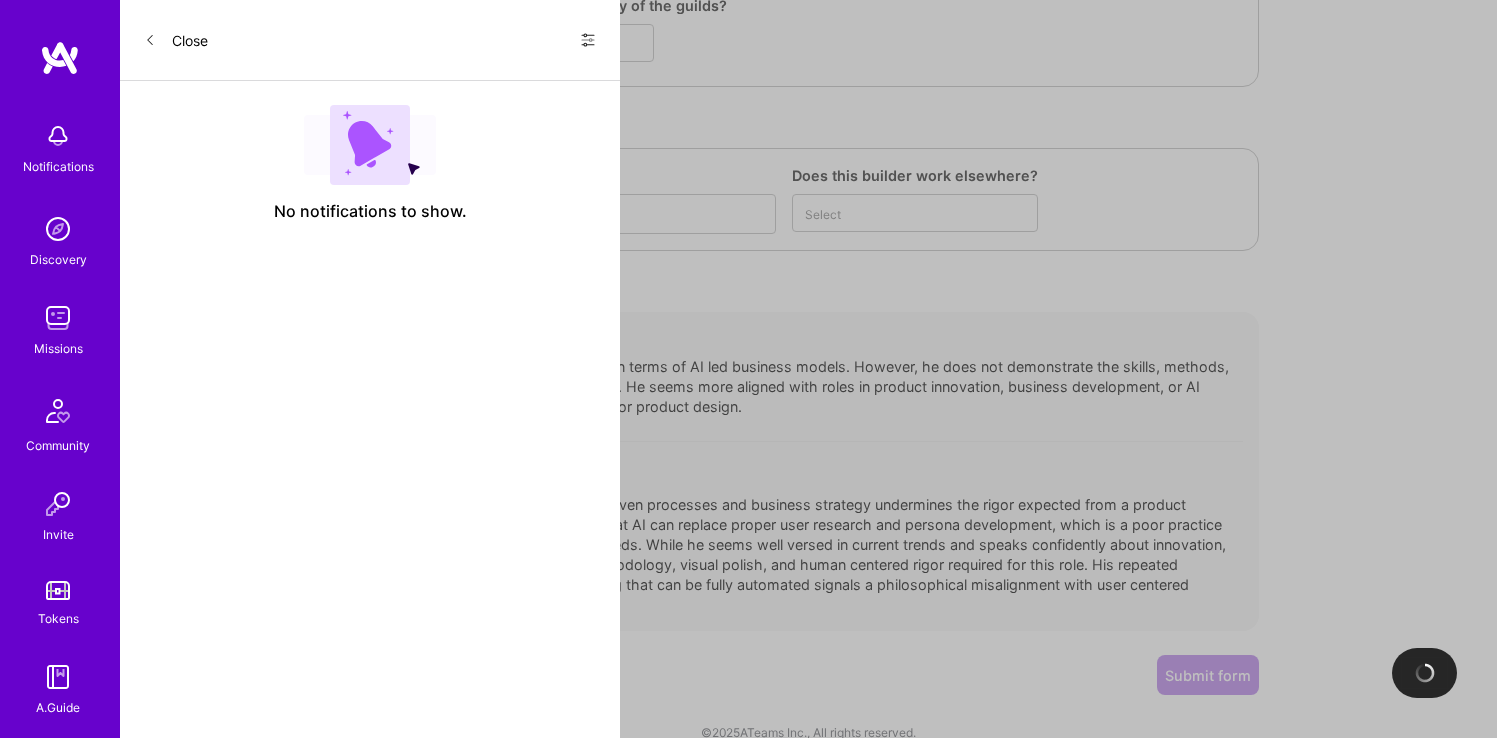 scroll, scrollTop: 0, scrollLeft: 0, axis: both 